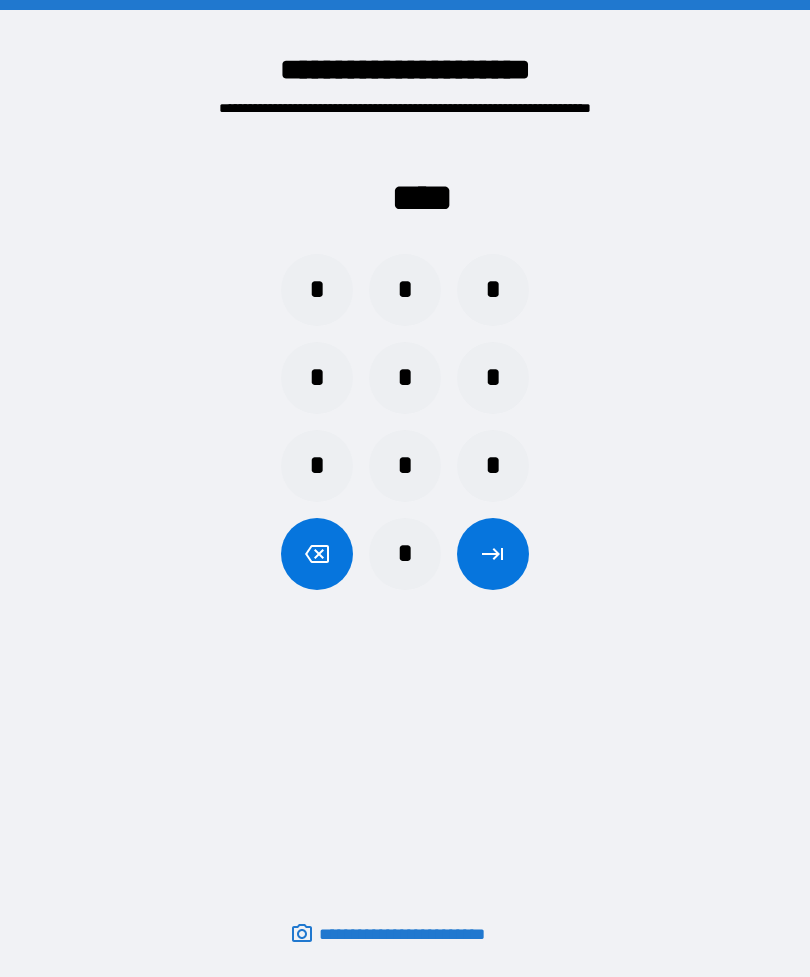 click at bounding box center (493, 554) 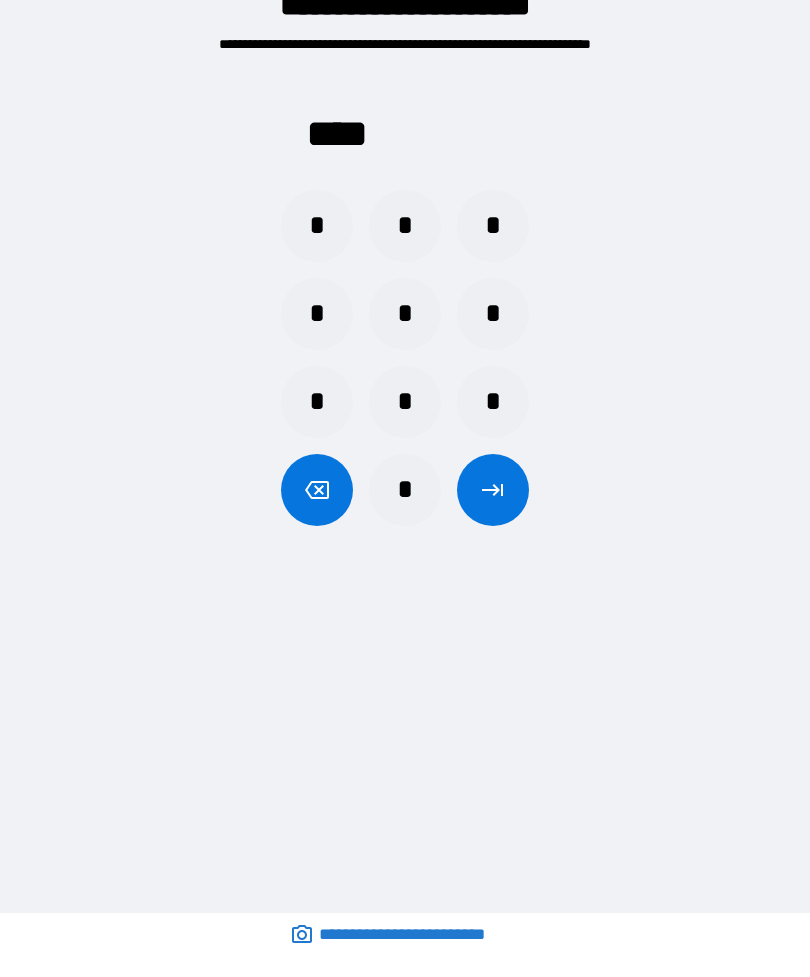 scroll, scrollTop: 64, scrollLeft: 0, axis: vertical 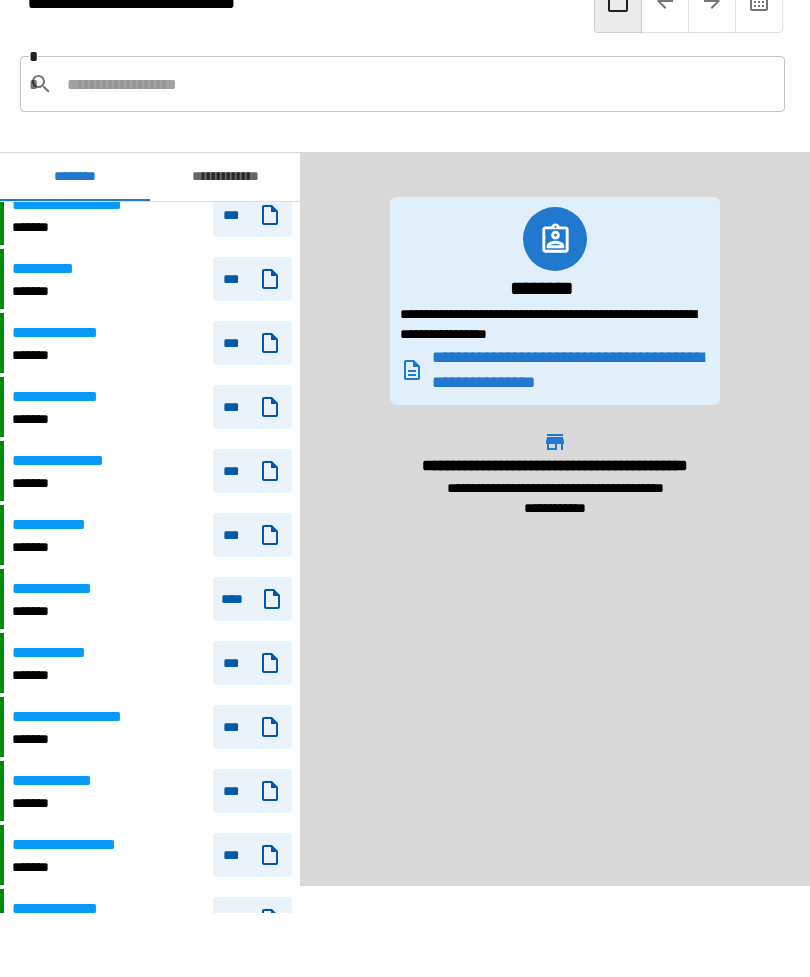 click on "**********" at bounding box center [60, 653] 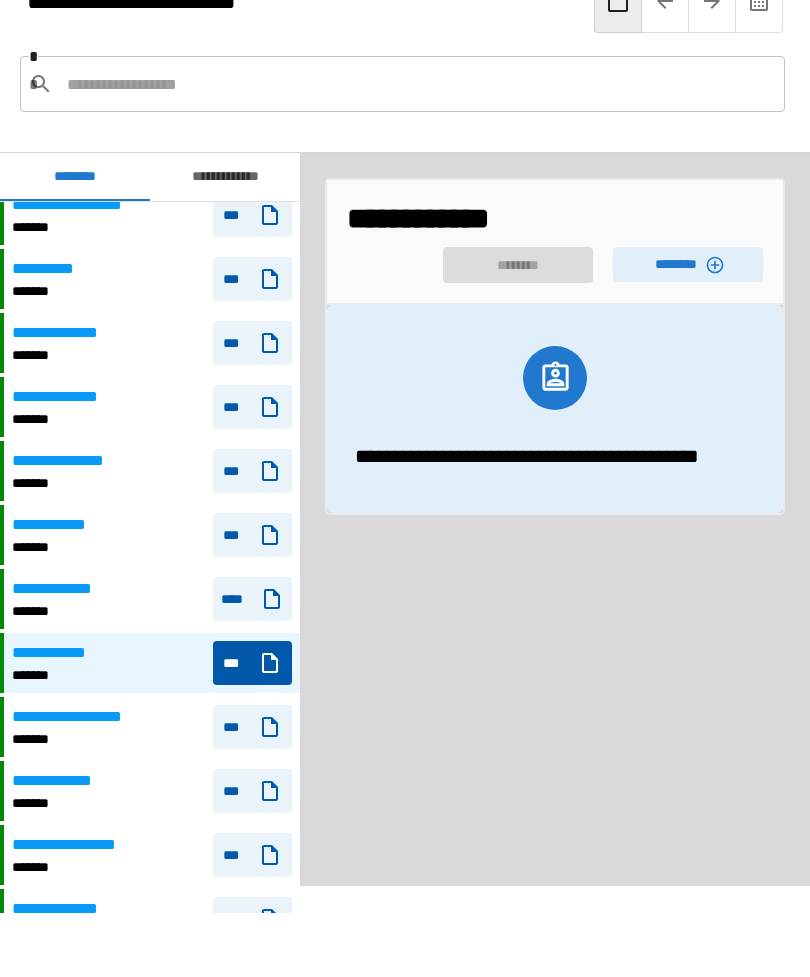 click on "********" at bounding box center (688, 264) 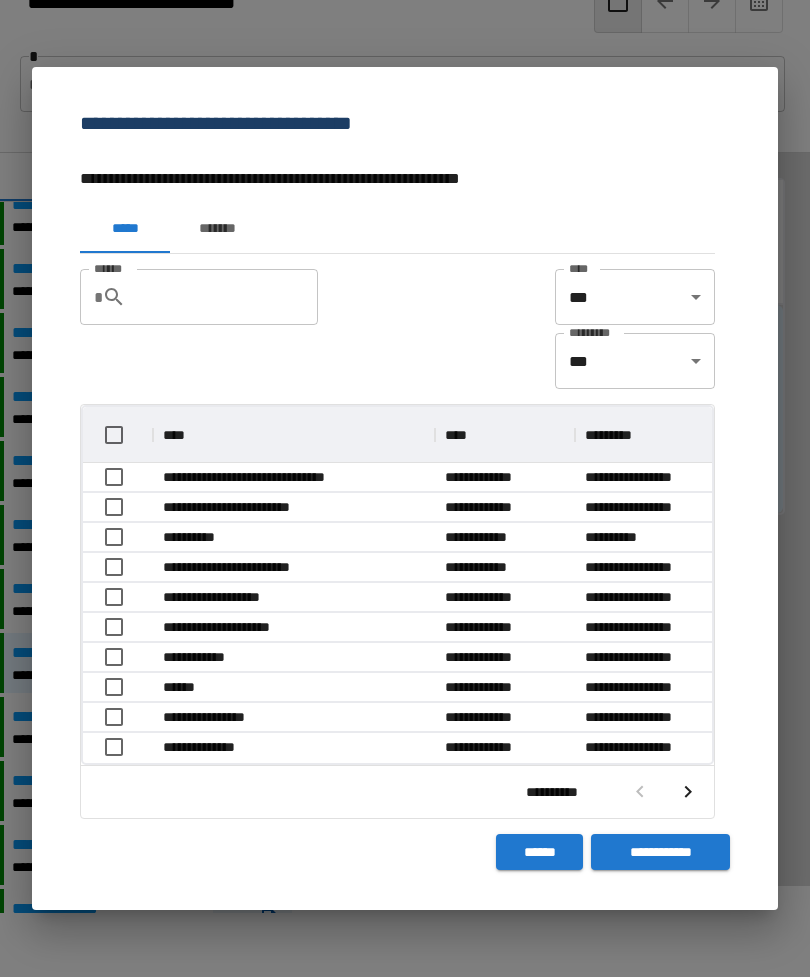 scroll, scrollTop: 116, scrollLeft: 629, axis: both 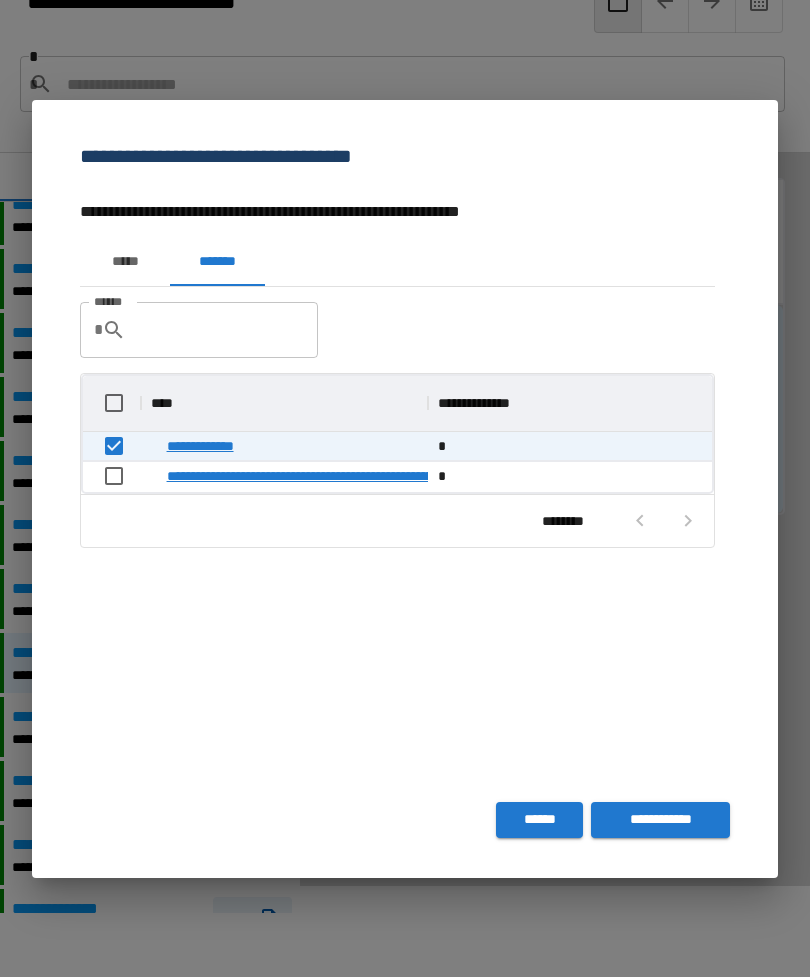 click on "**********" at bounding box center (660, 820) 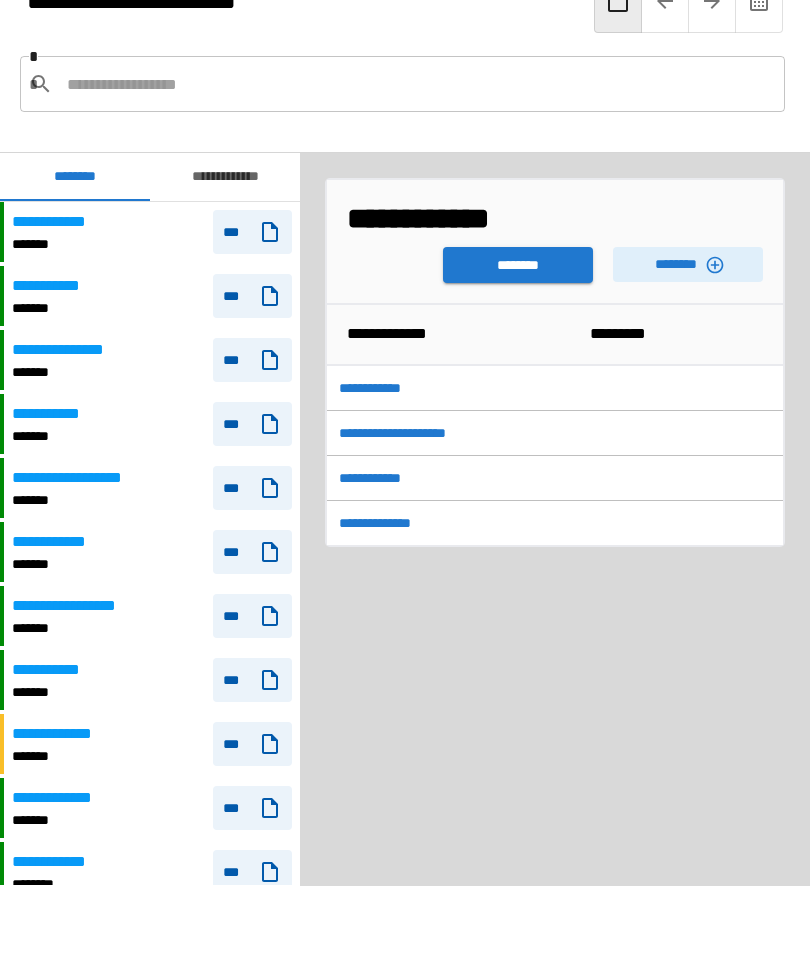 scroll, scrollTop: 1697, scrollLeft: 0, axis: vertical 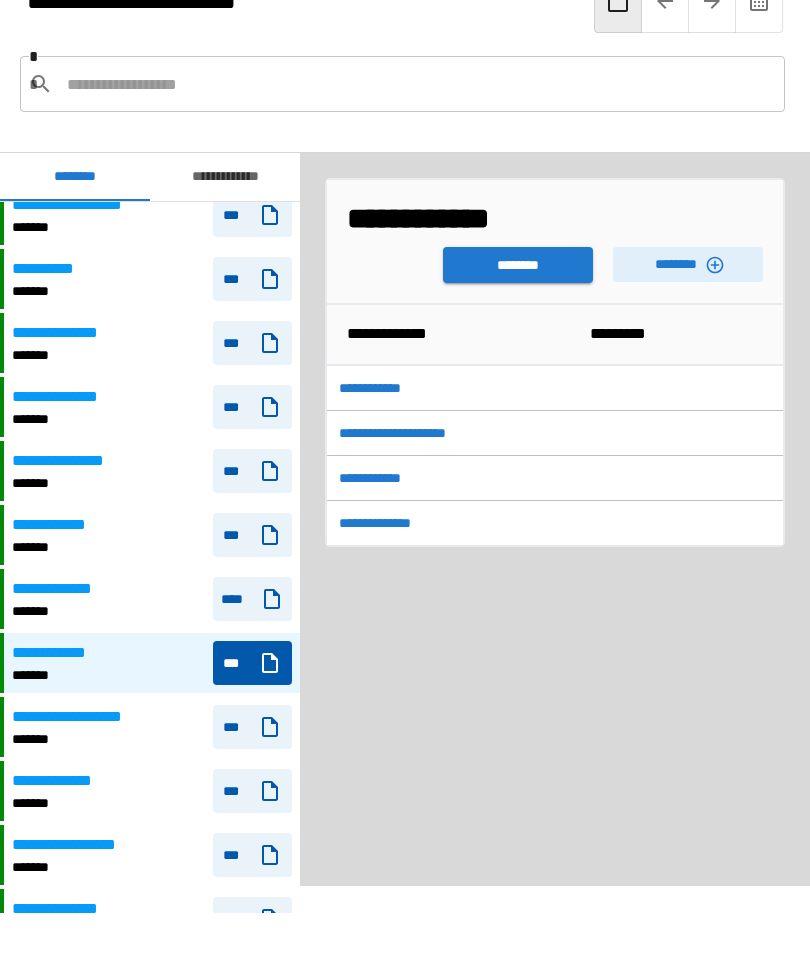 click on "********" at bounding box center [518, 265] 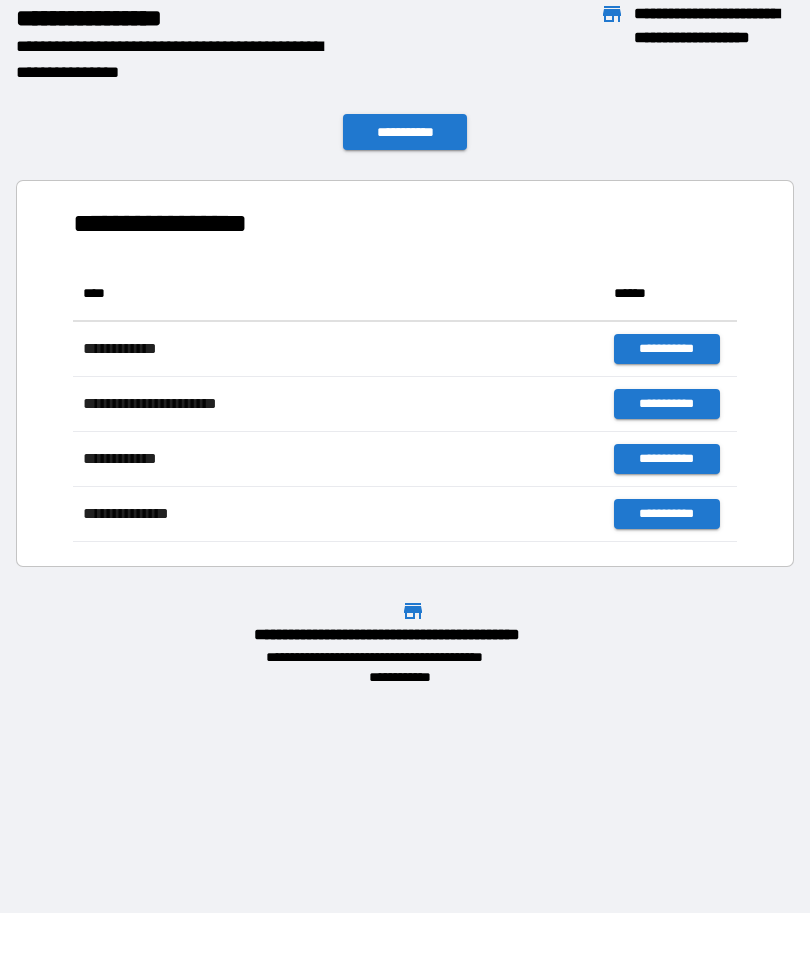 scroll, scrollTop: 276, scrollLeft: 664, axis: both 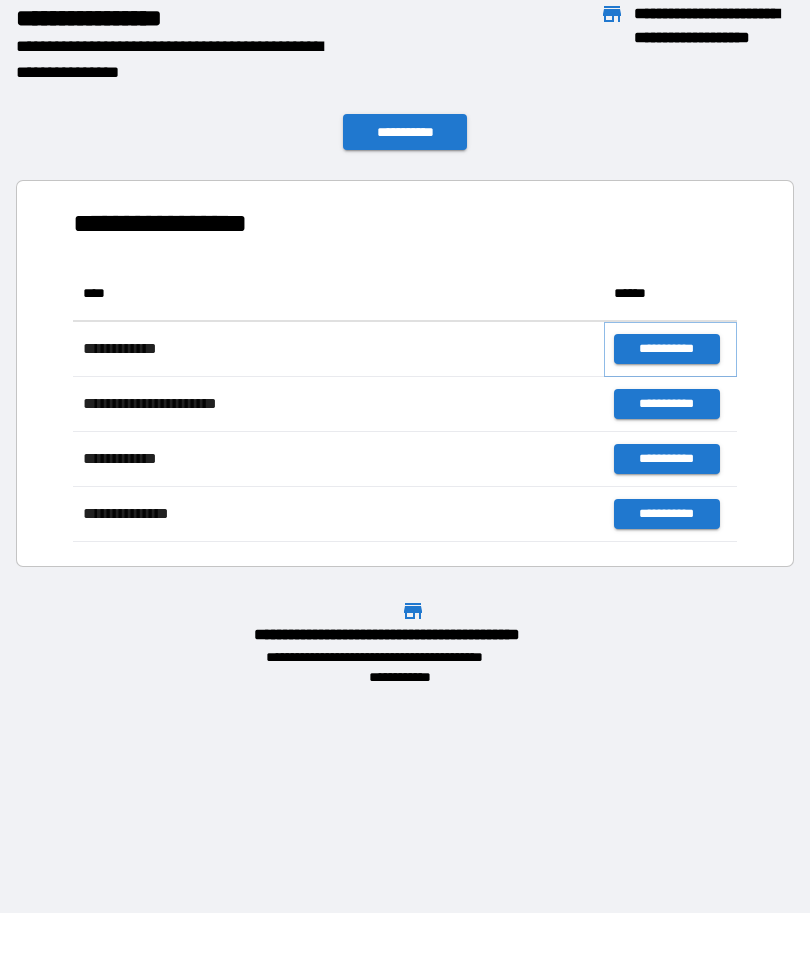 click on "**********" at bounding box center (666, 349) 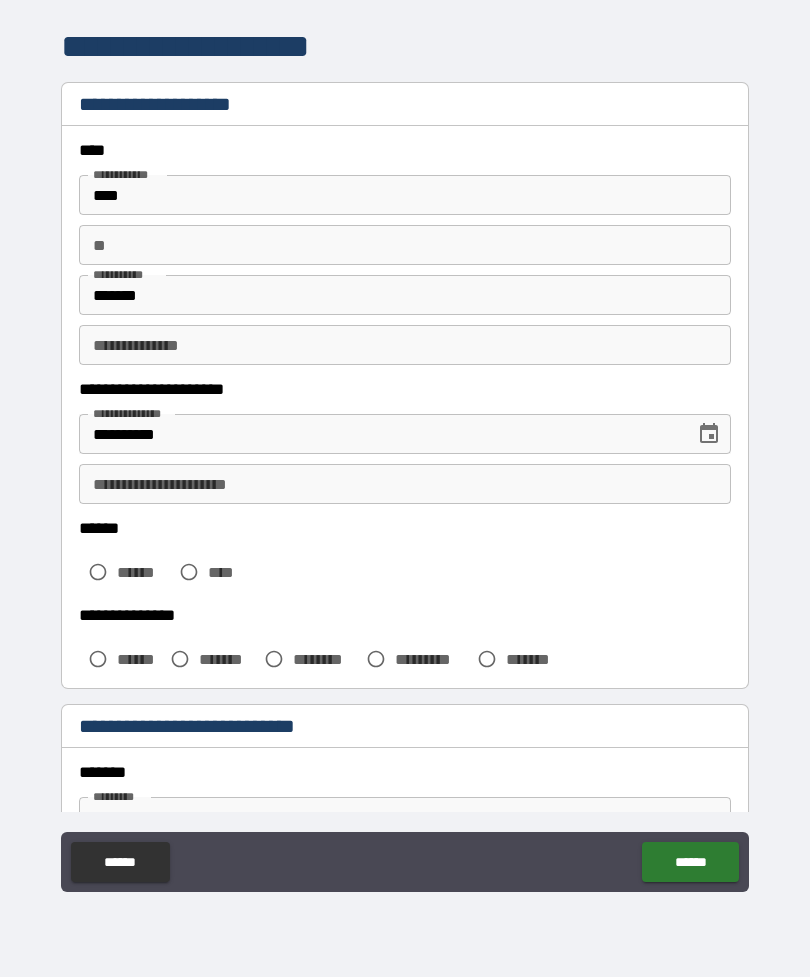 scroll, scrollTop: 0, scrollLeft: 0, axis: both 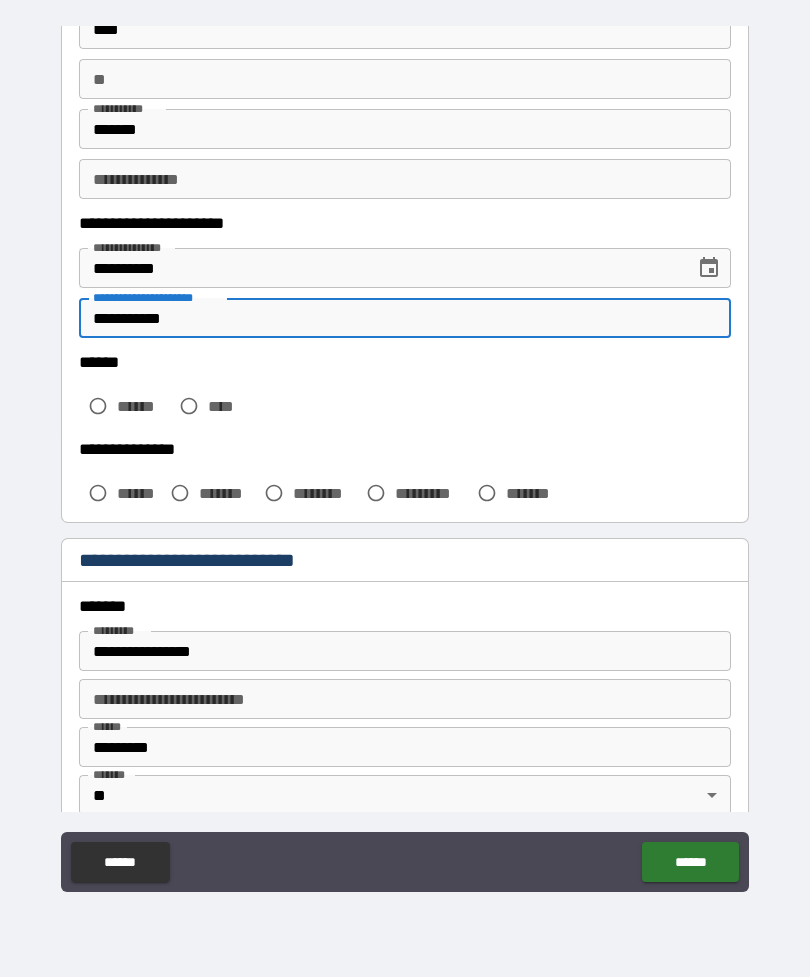 type on "**********" 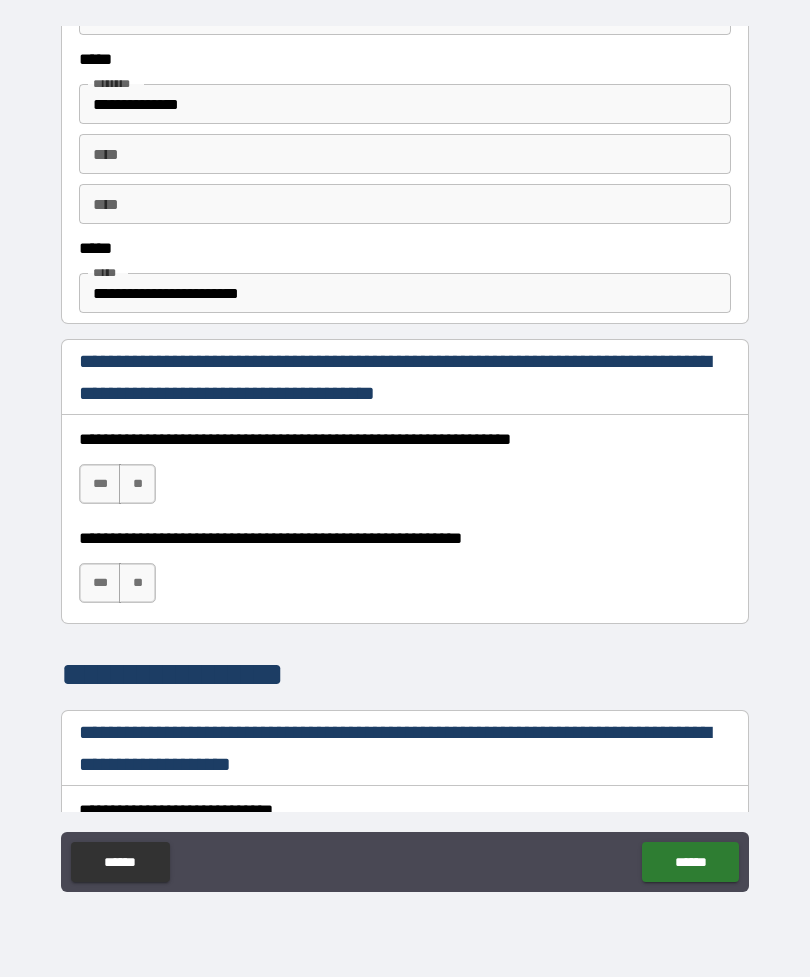 scroll, scrollTop: 994, scrollLeft: 0, axis: vertical 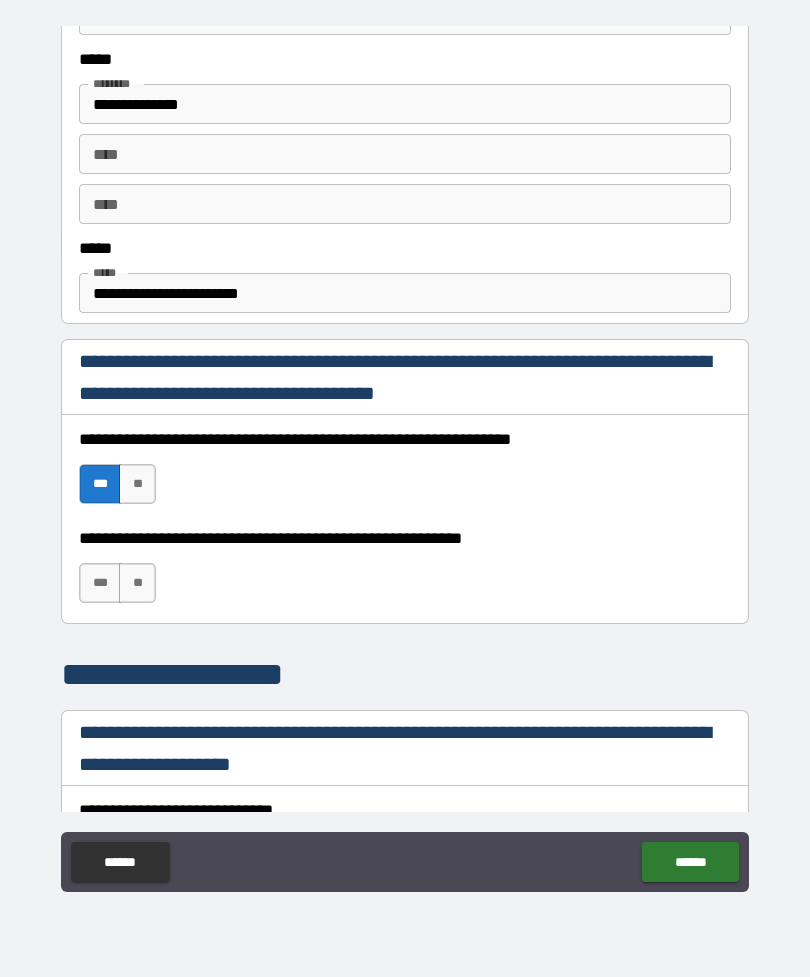 click on "***" at bounding box center [100, 583] 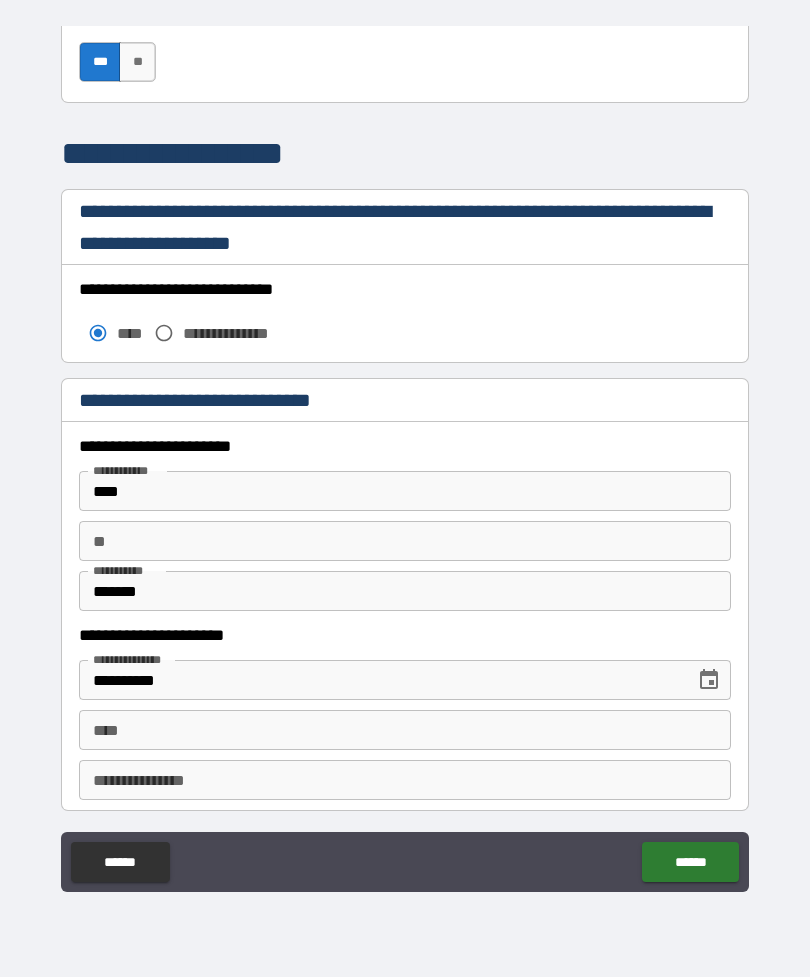 click on "**********" at bounding box center (405, 459) 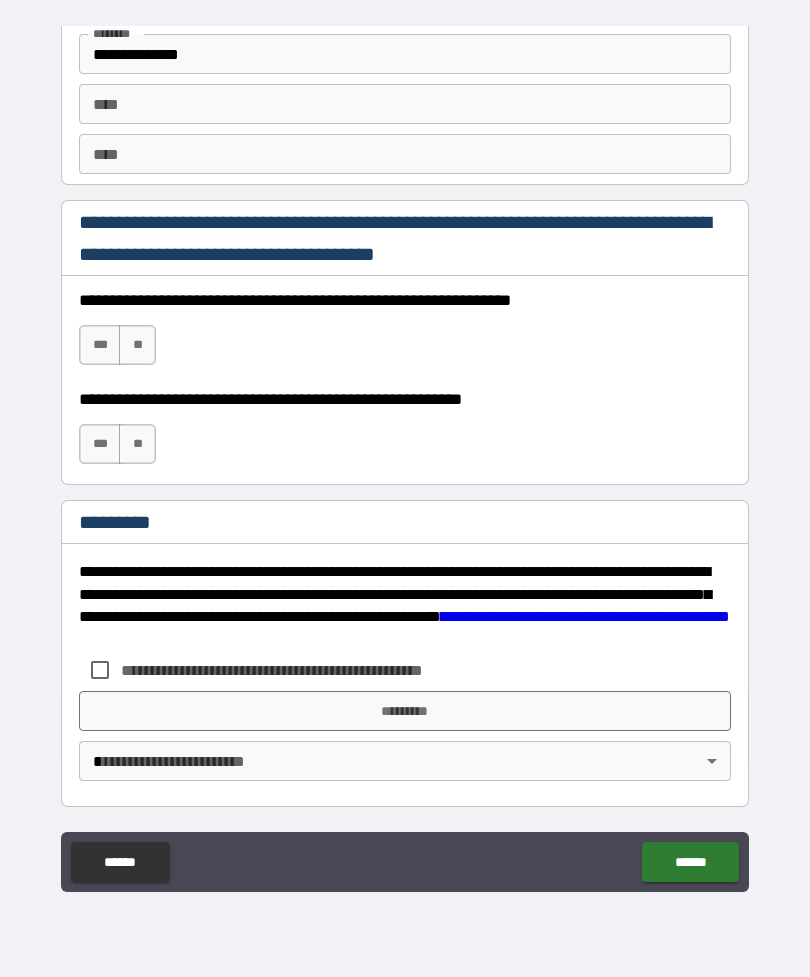 scroll, scrollTop: 2770, scrollLeft: 0, axis: vertical 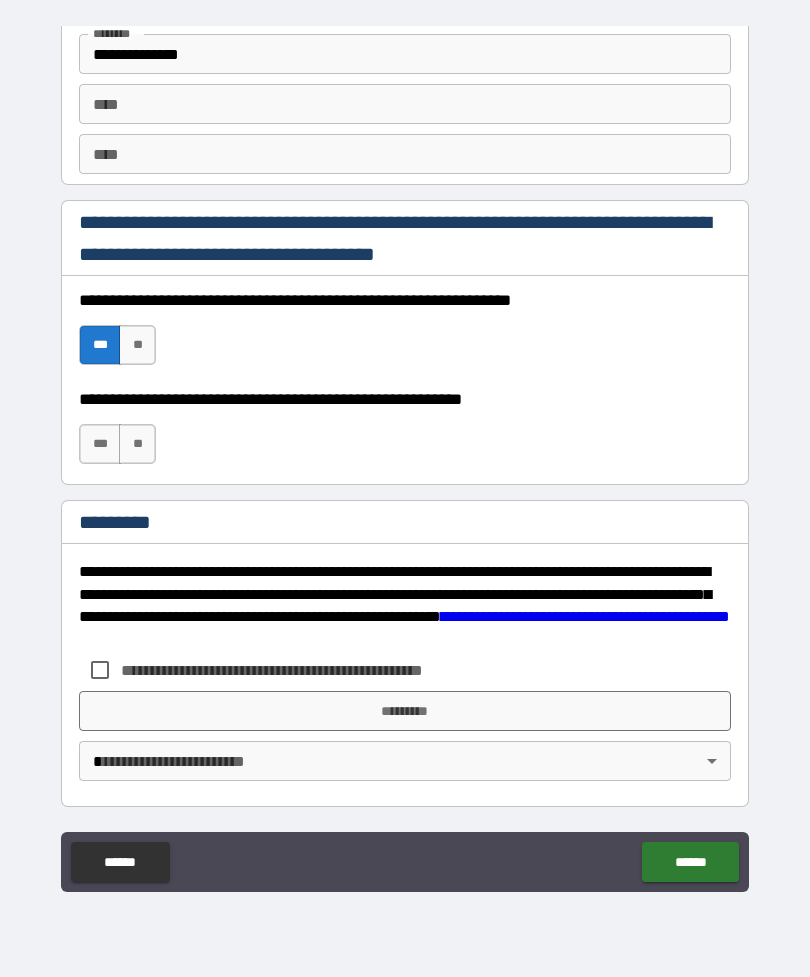 click on "***" at bounding box center [100, 444] 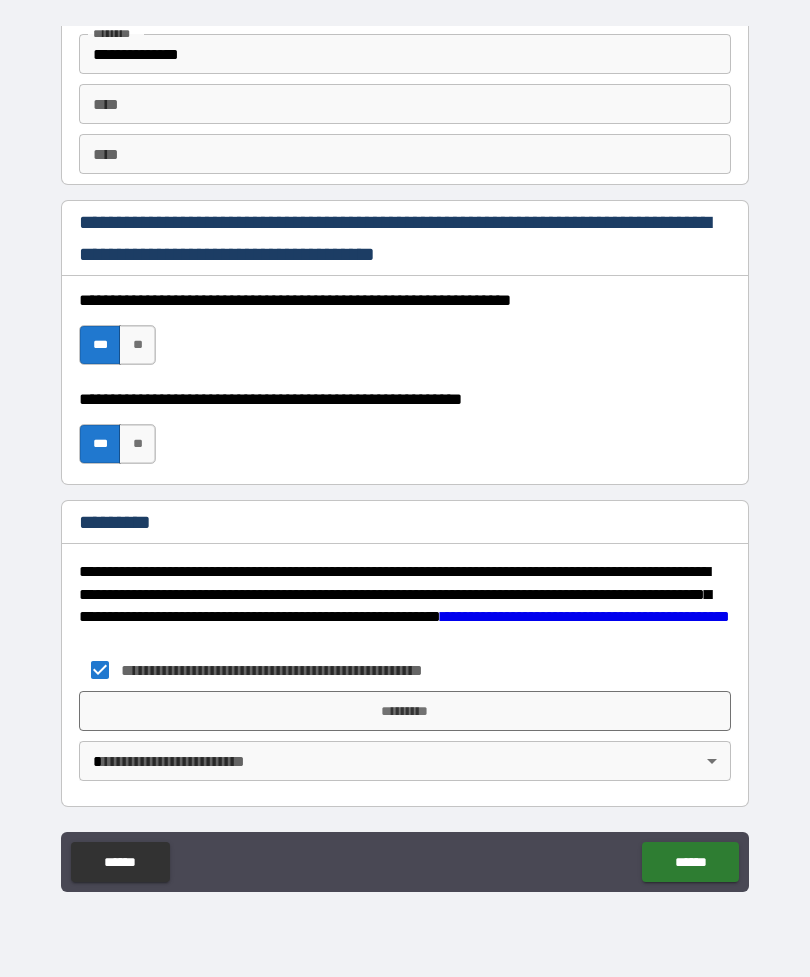 click on "*********" at bounding box center [405, 711] 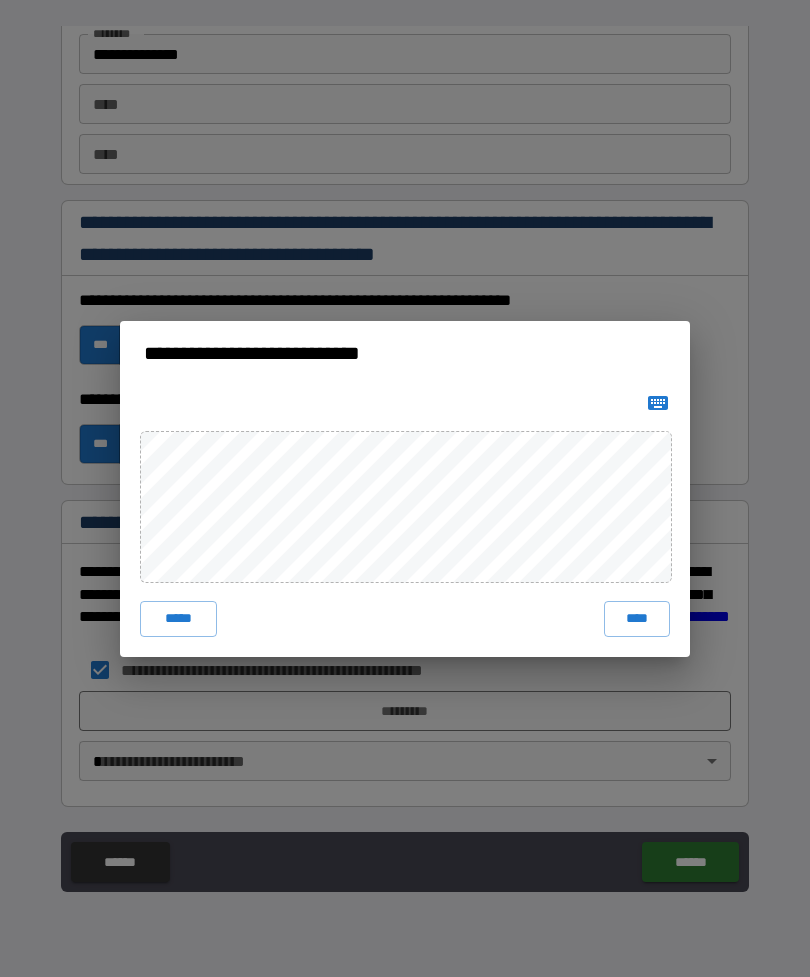 click on "****" at bounding box center [637, 619] 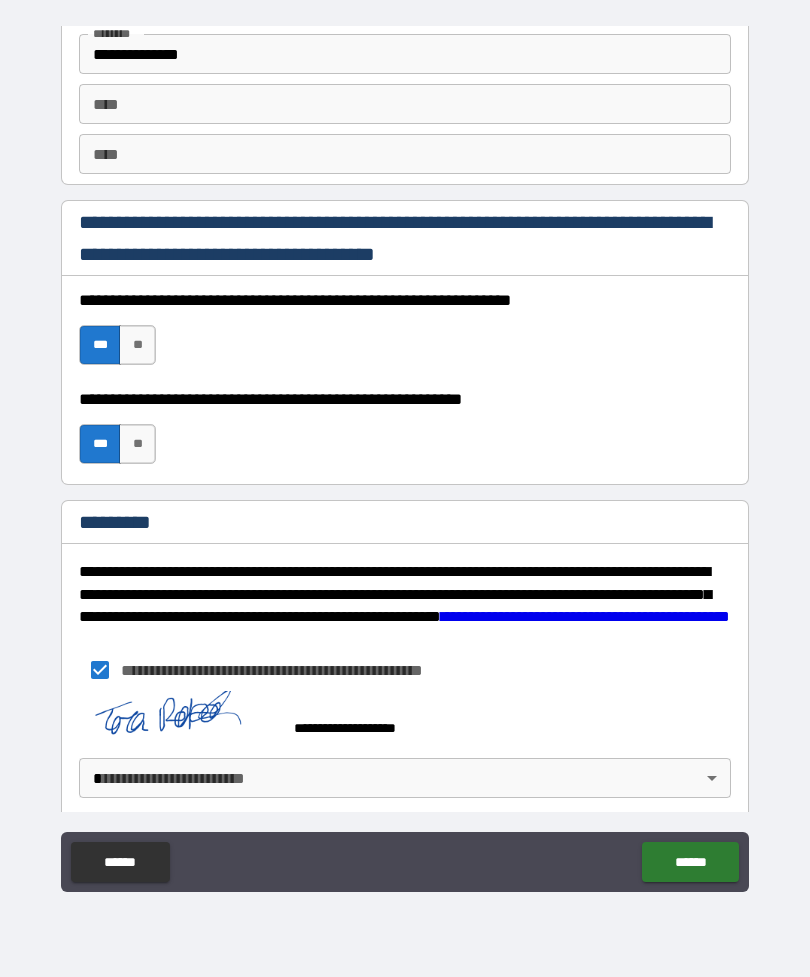 click on "**********" at bounding box center (405, 456) 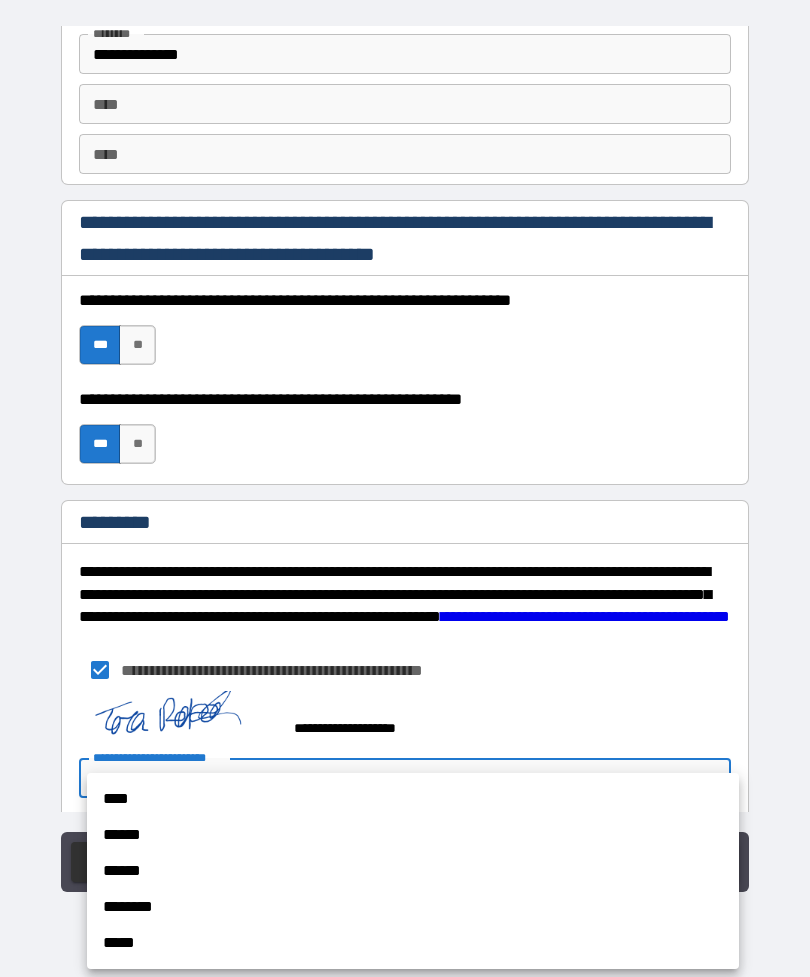 click on "****" at bounding box center [413, 799] 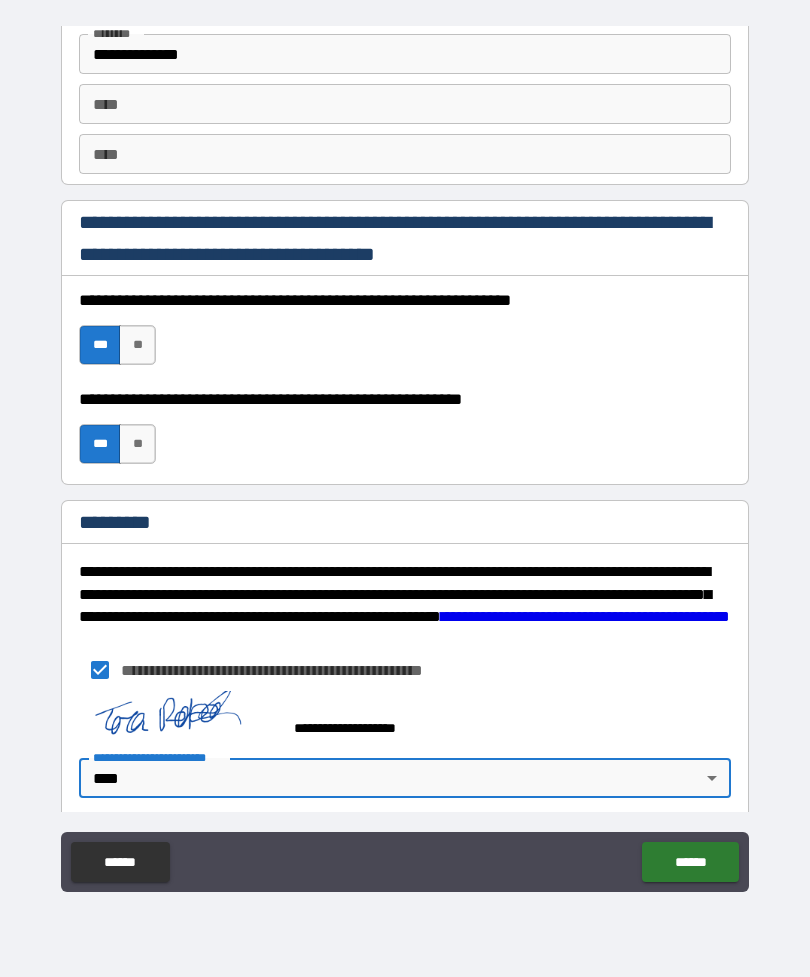 click on "******" at bounding box center (690, 862) 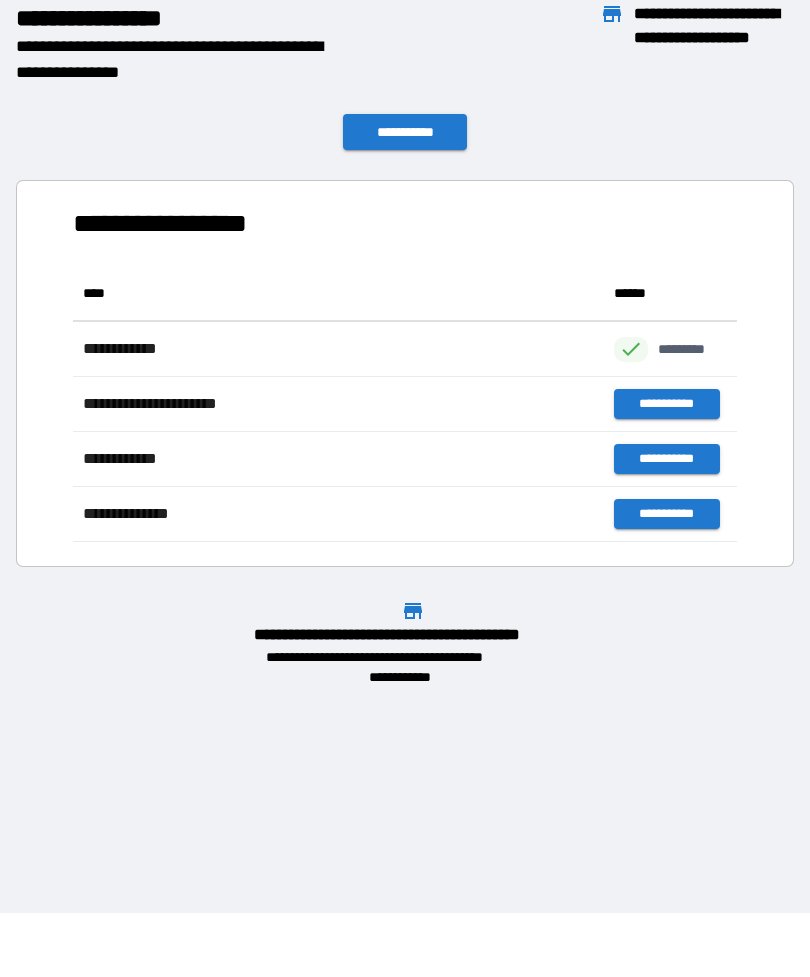 scroll, scrollTop: 1, scrollLeft: 1, axis: both 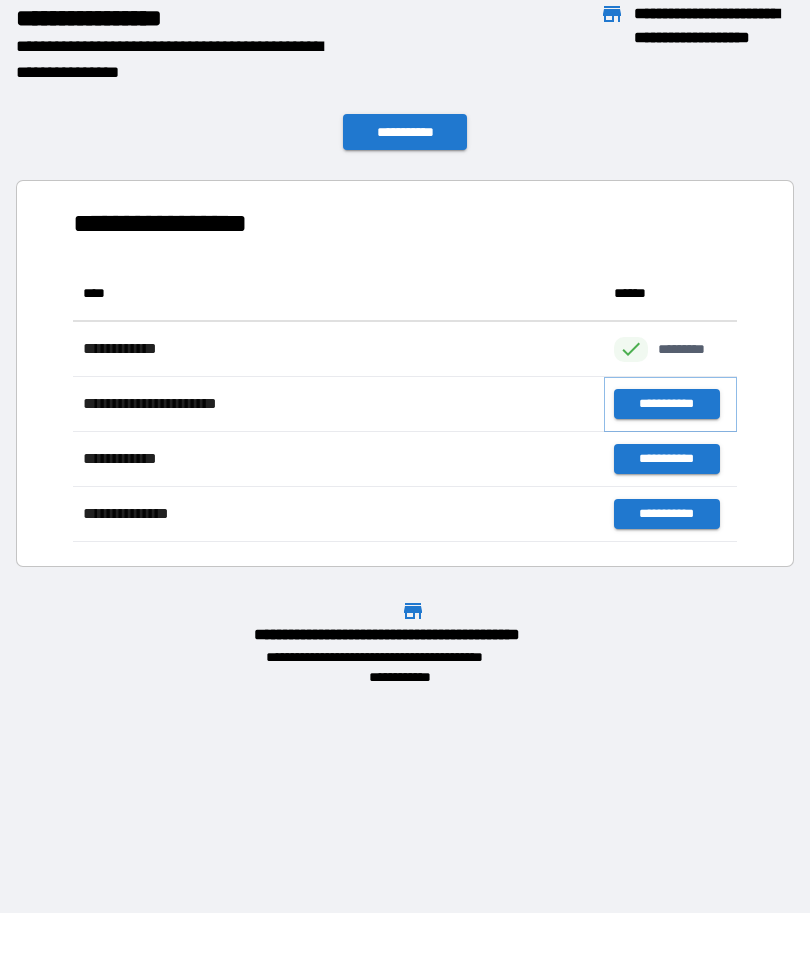 click on "**********" at bounding box center (666, 404) 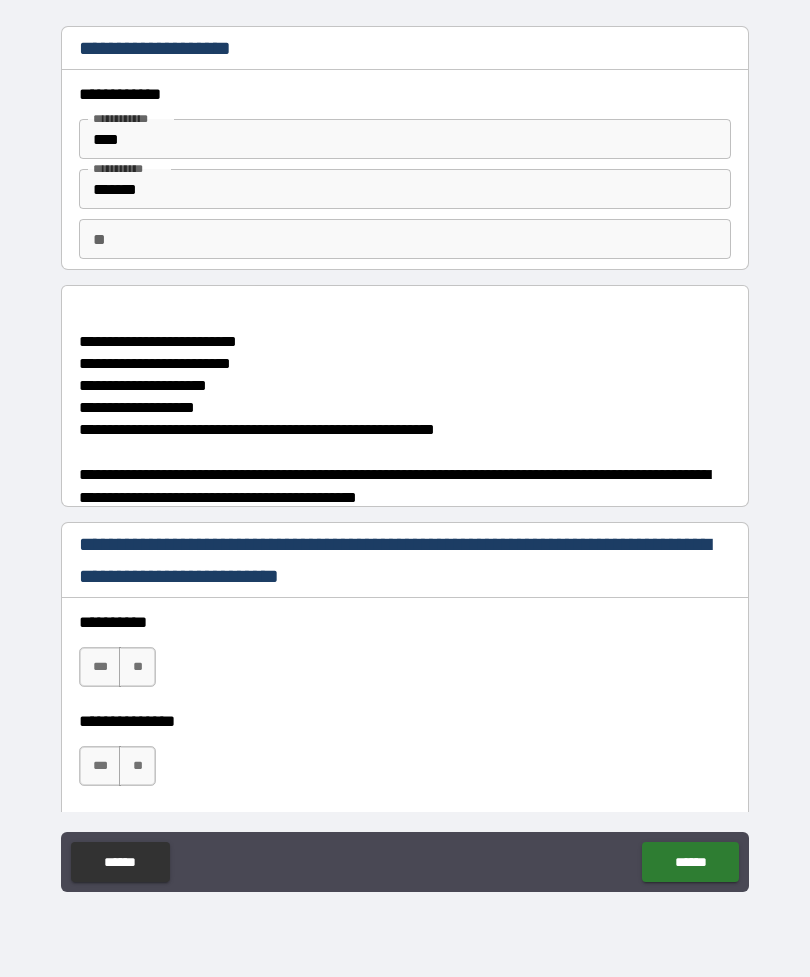 type on "*" 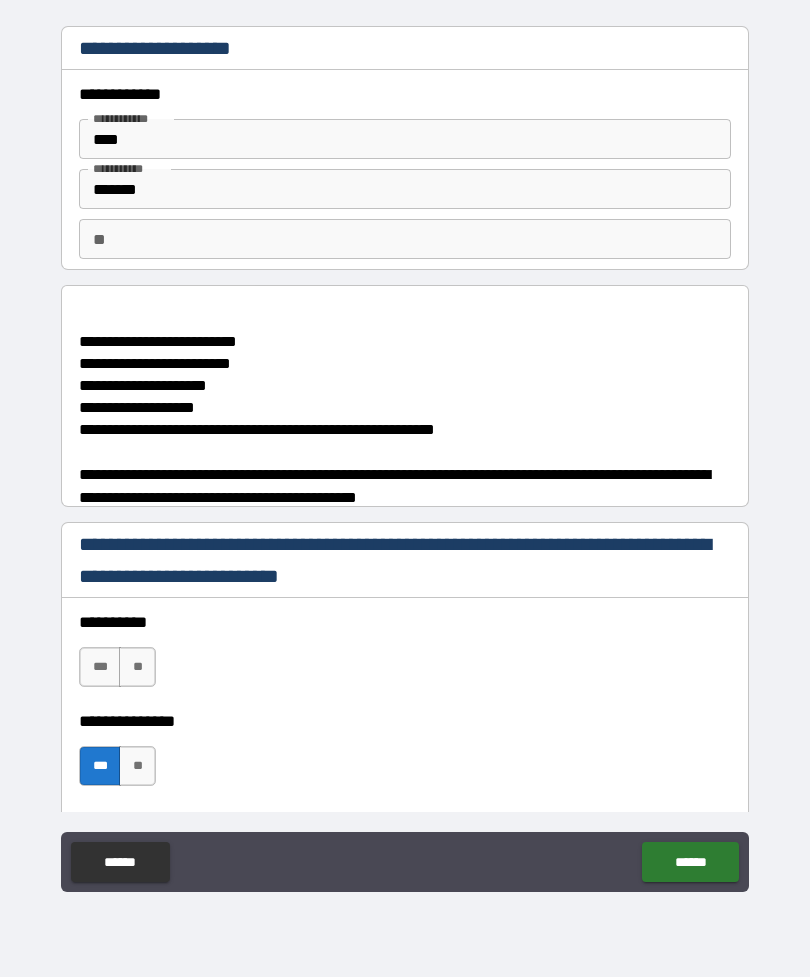type on "*" 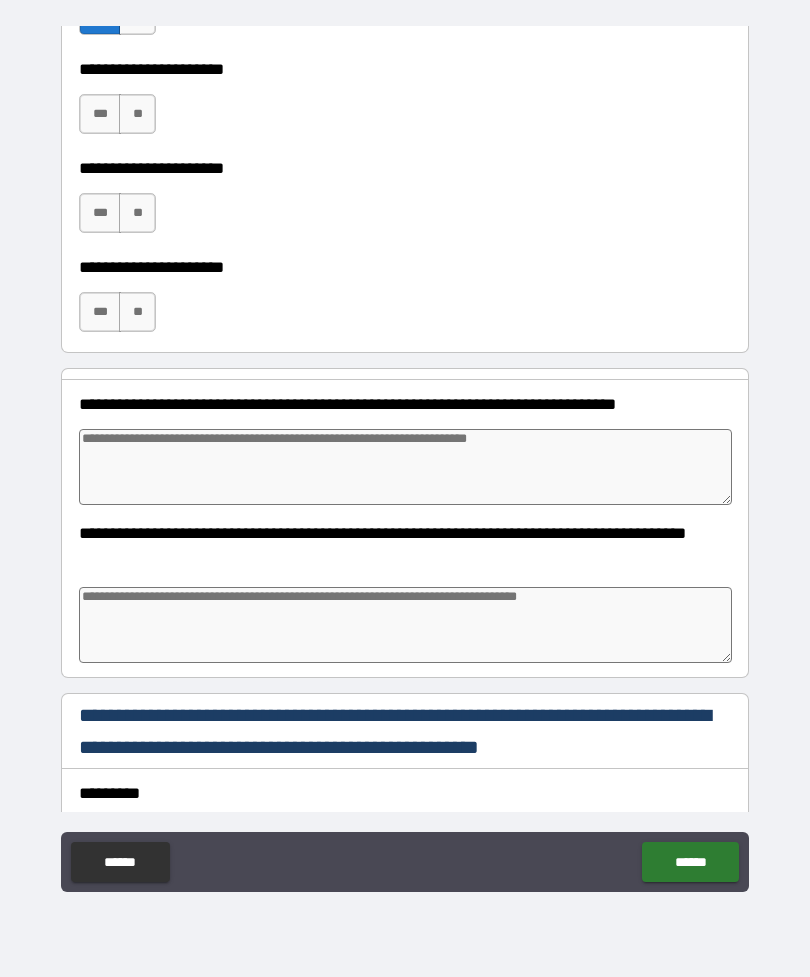 scroll, scrollTop: 579, scrollLeft: 0, axis: vertical 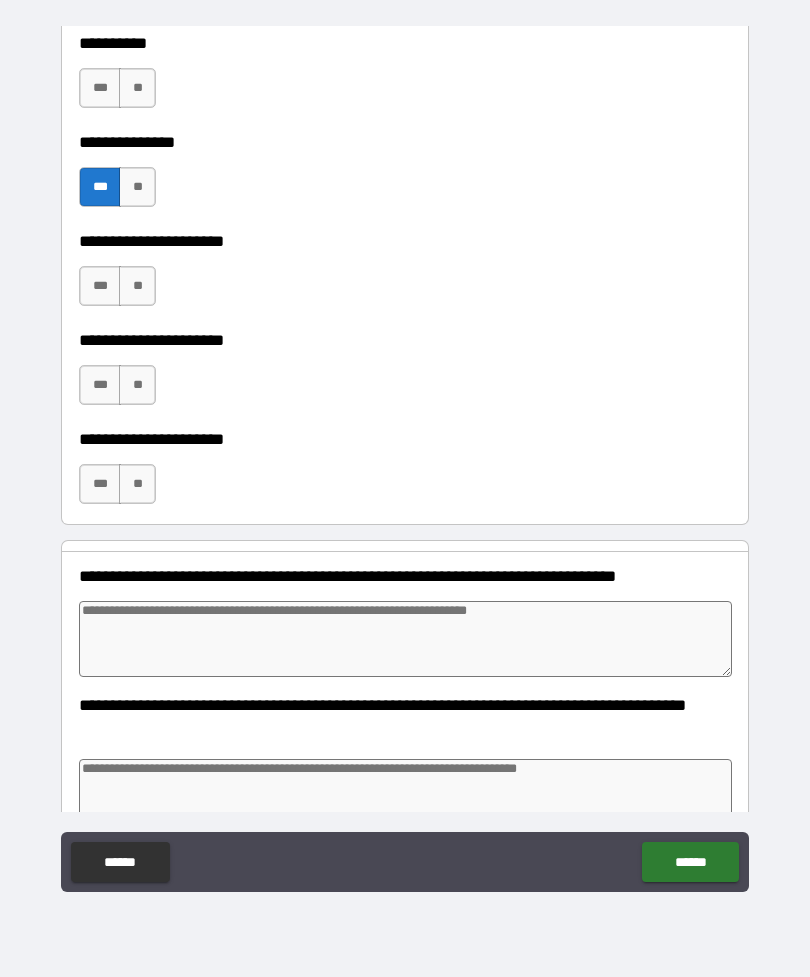 click on "***" at bounding box center [100, 385] 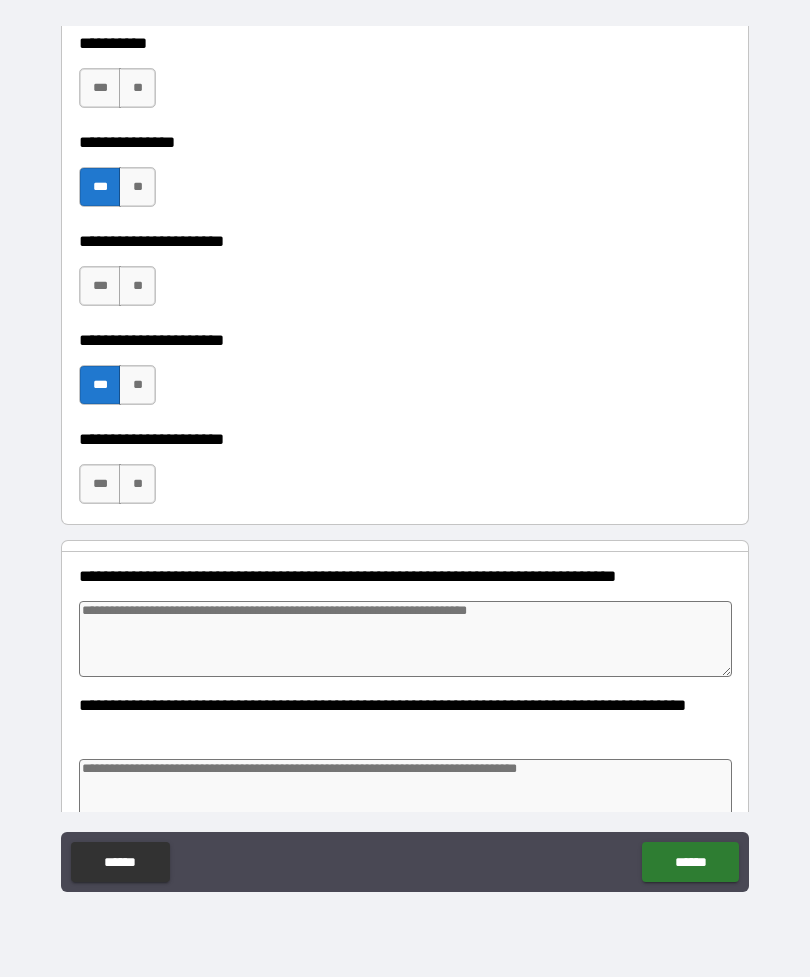 type on "*" 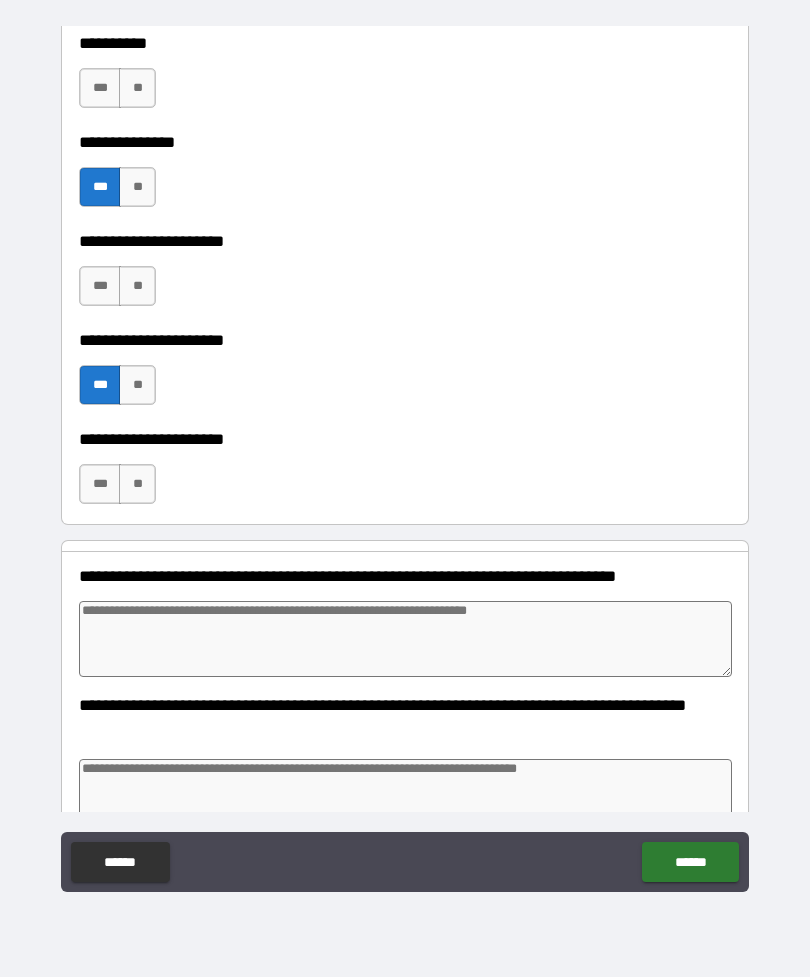 type on "*" 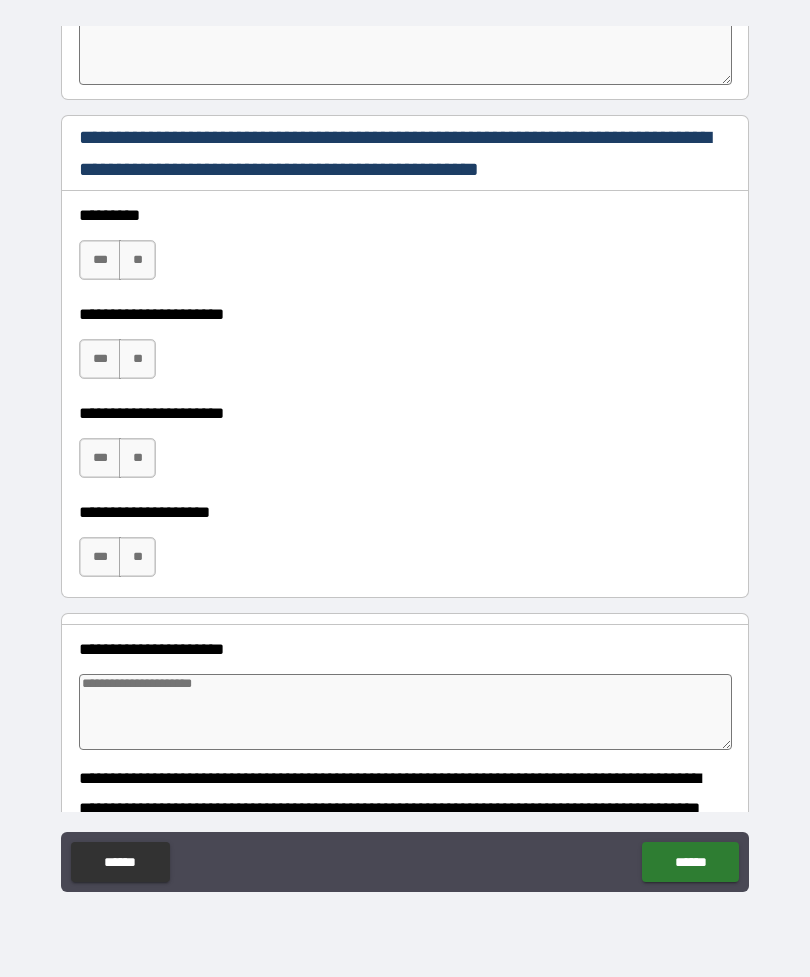 scroll, scrollTop: 1333, scrollLeft: 0, axis: vertical 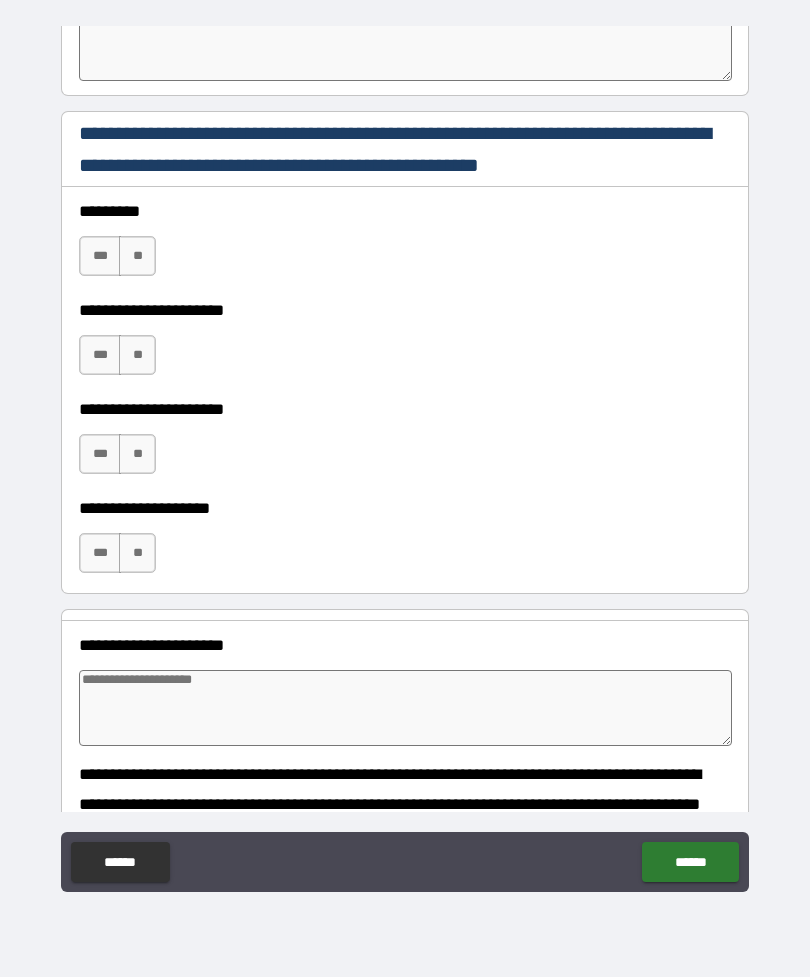 click on "***" at bounding box center (100, 256) 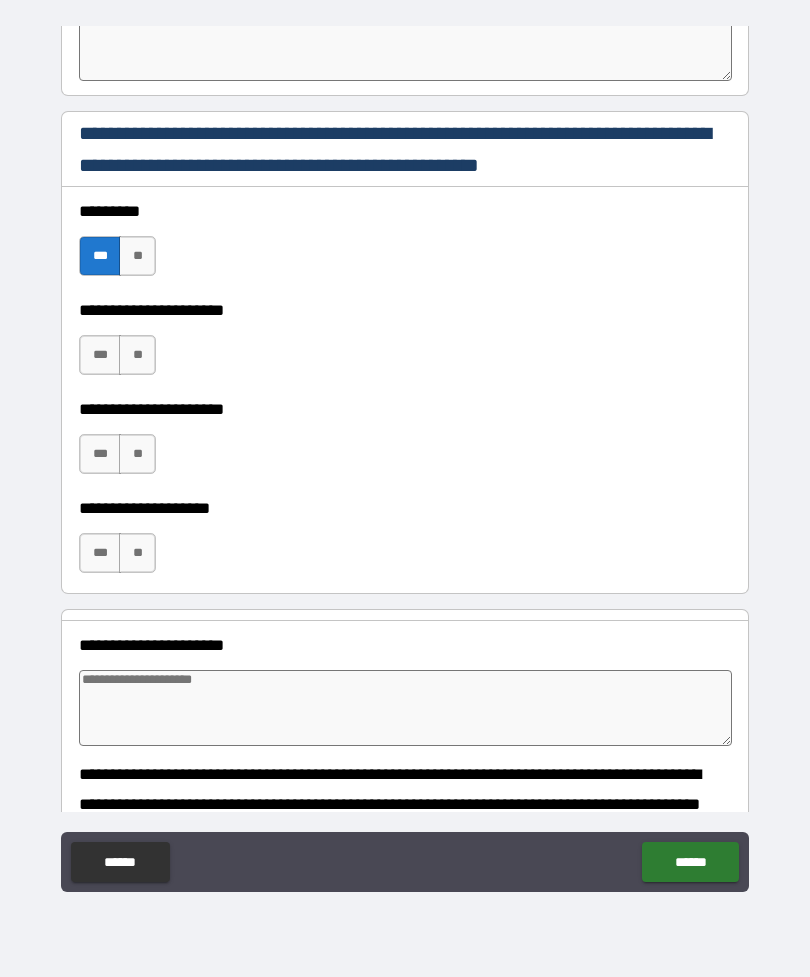 type on "*" 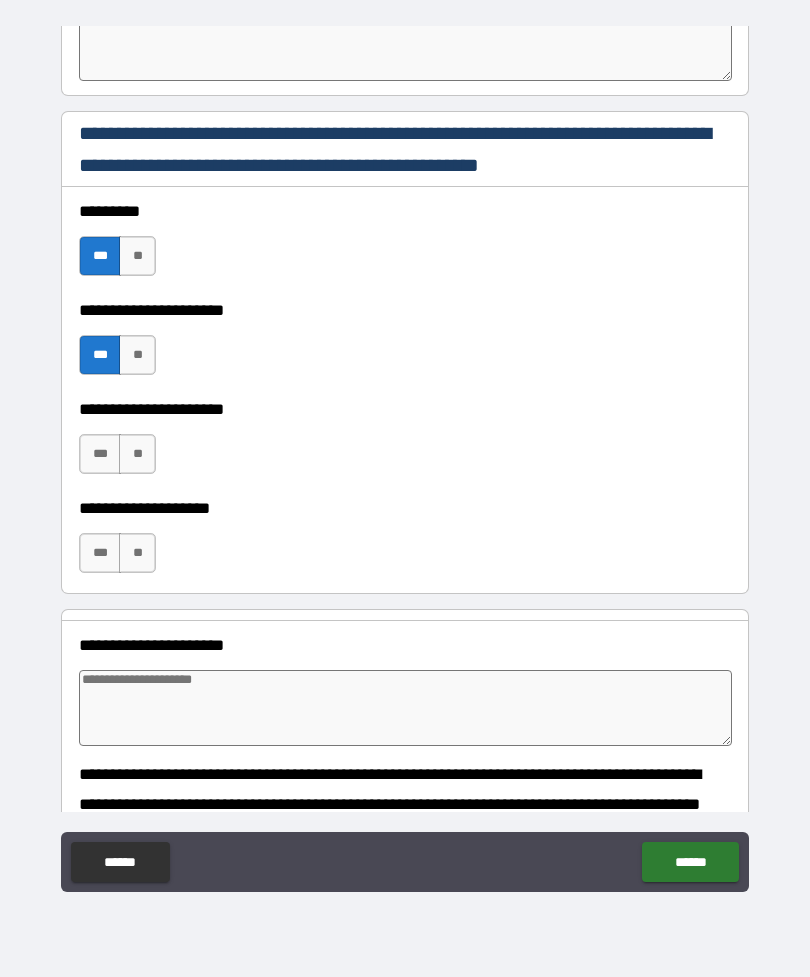 type on "*" 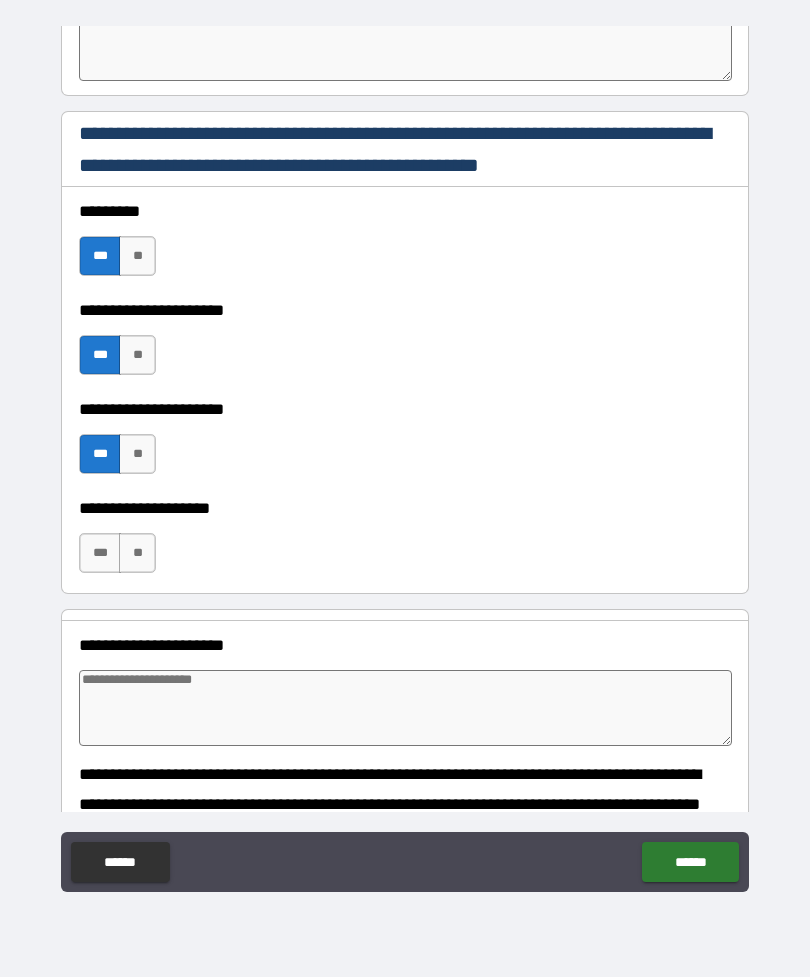 click on "***" at bounding box center (100, 553) 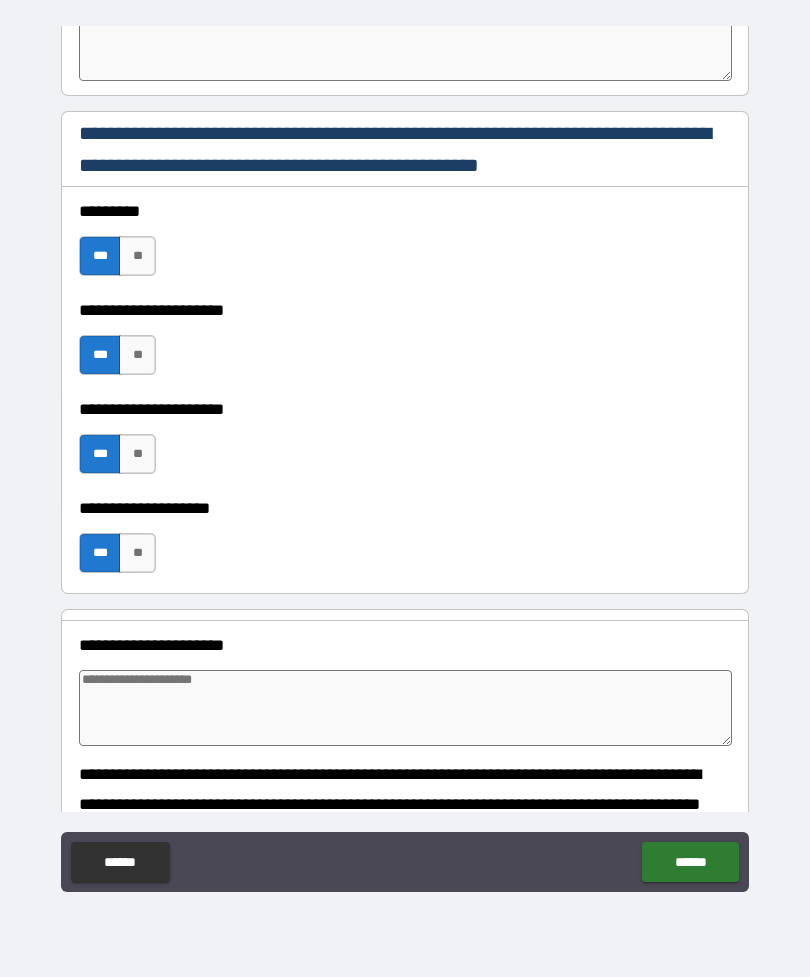type on "*" 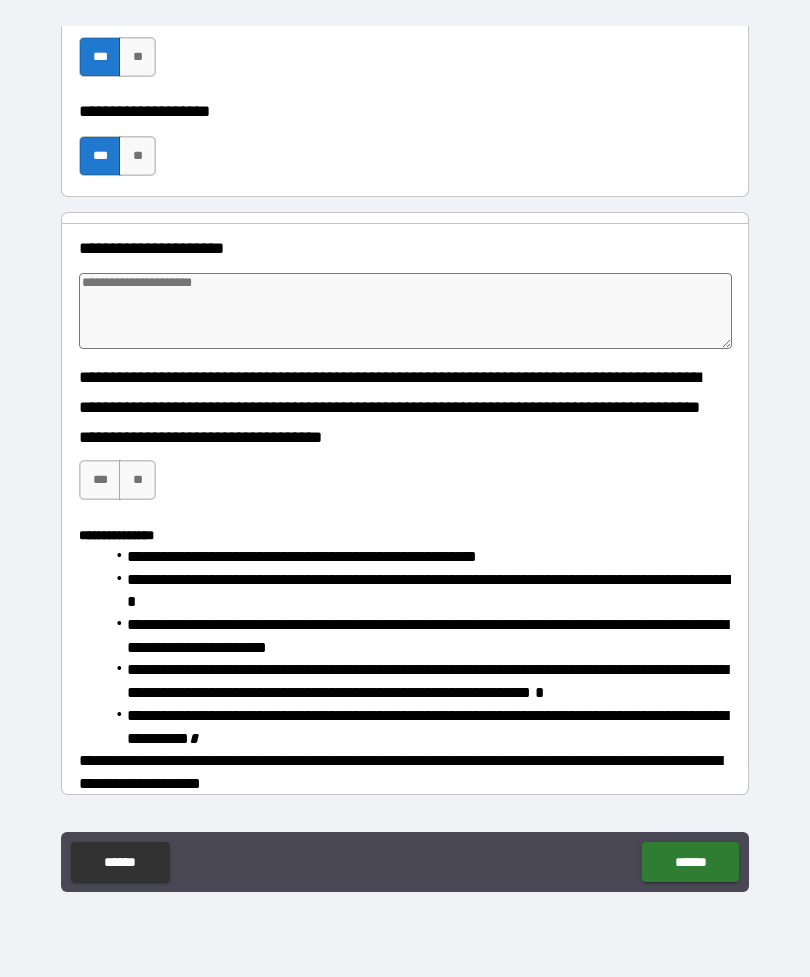scroll, scrollTop: 1772, scrollLeft: 0, axis: vertical 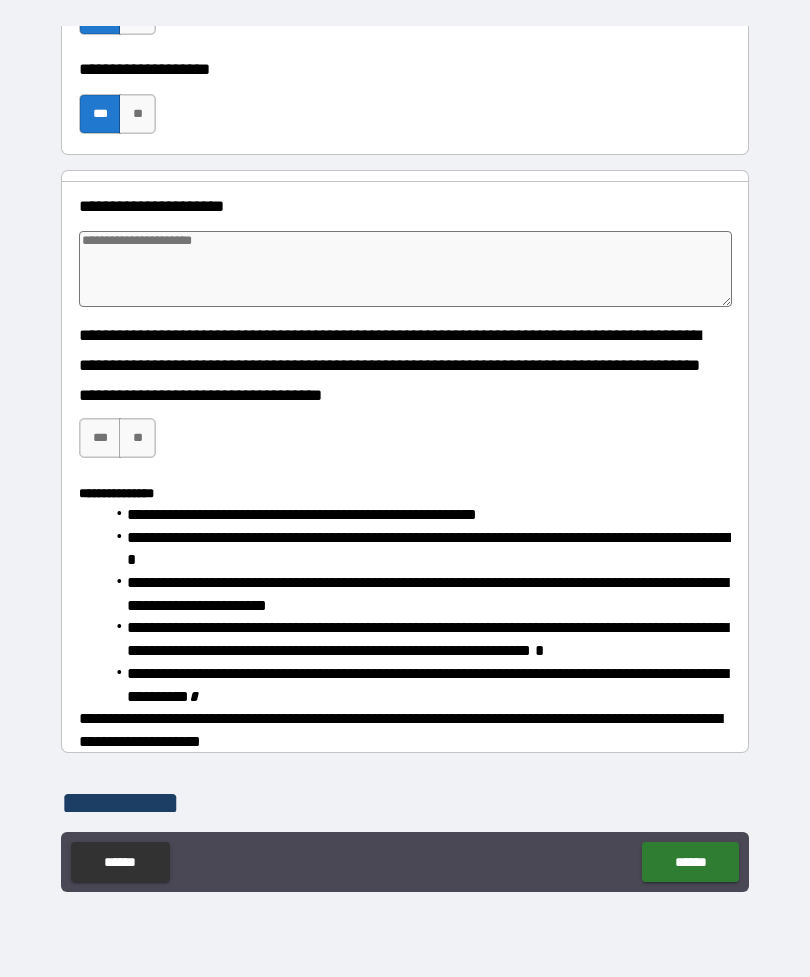 click at bounding box center (405, 269) 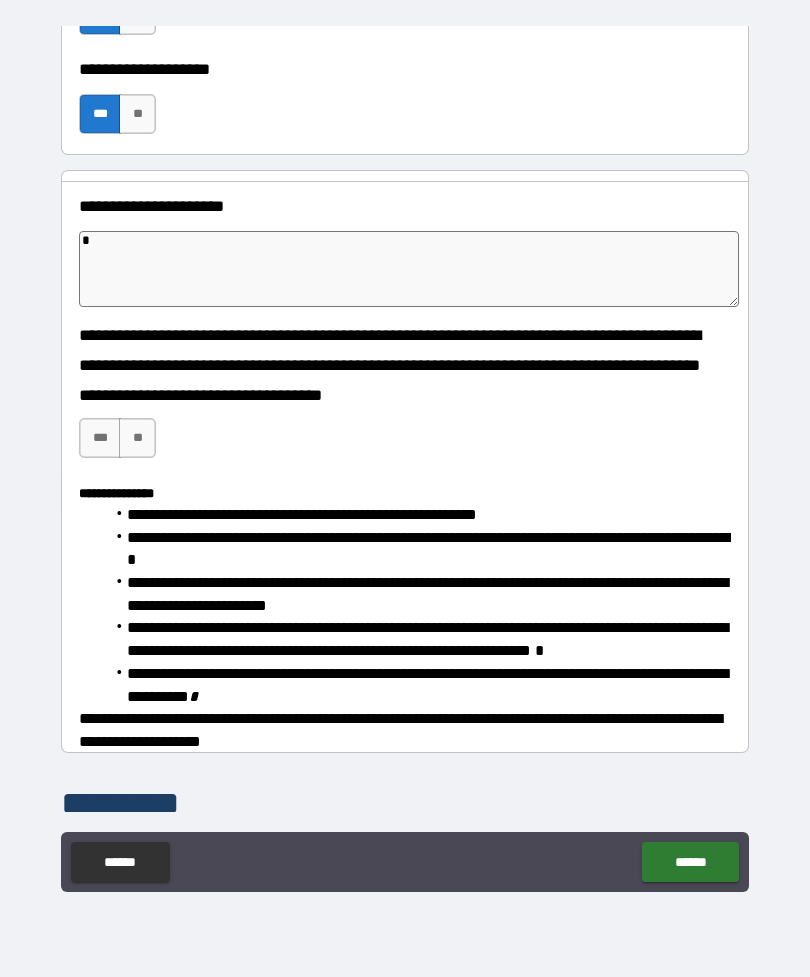 type on "*" 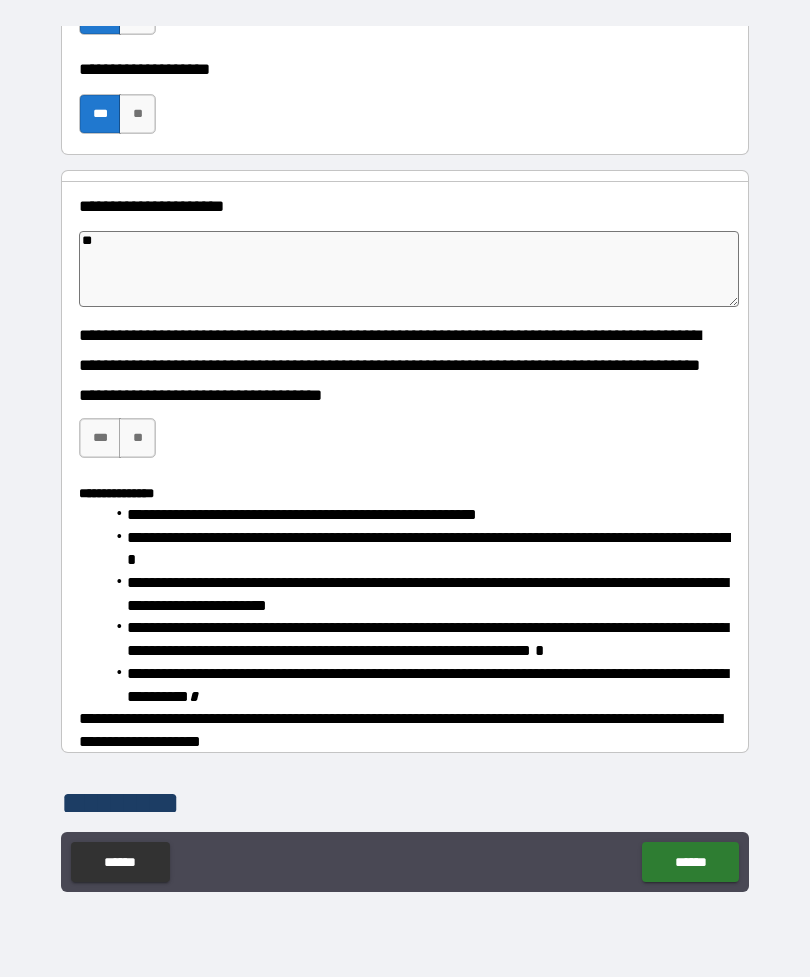 type on "*" 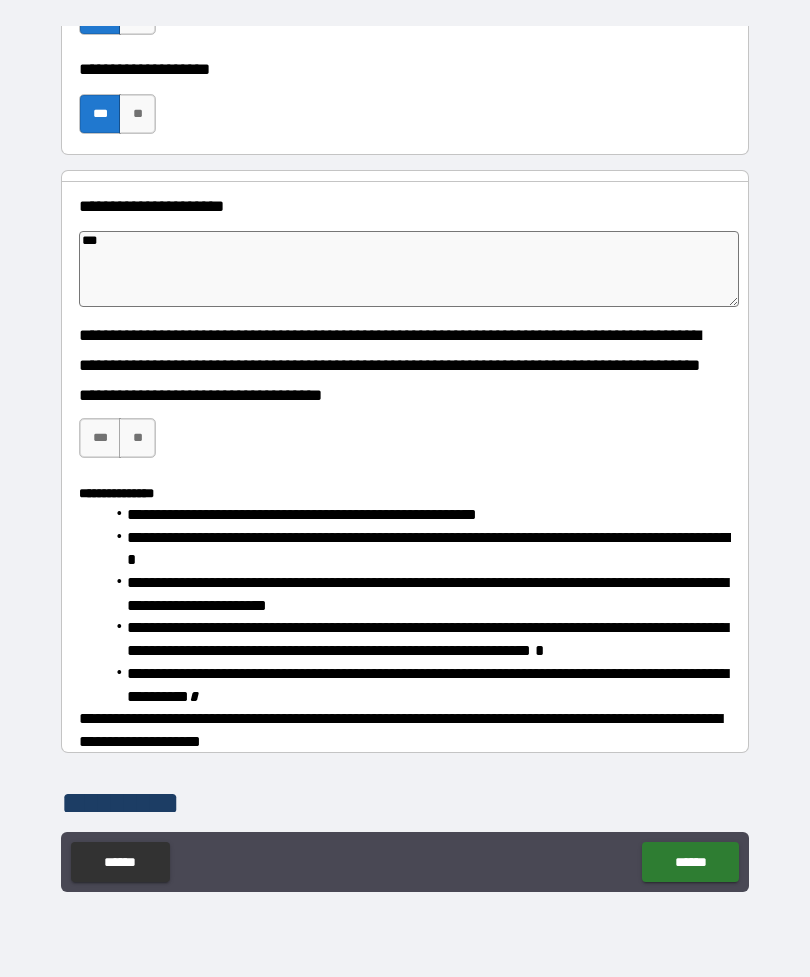 type on "*" 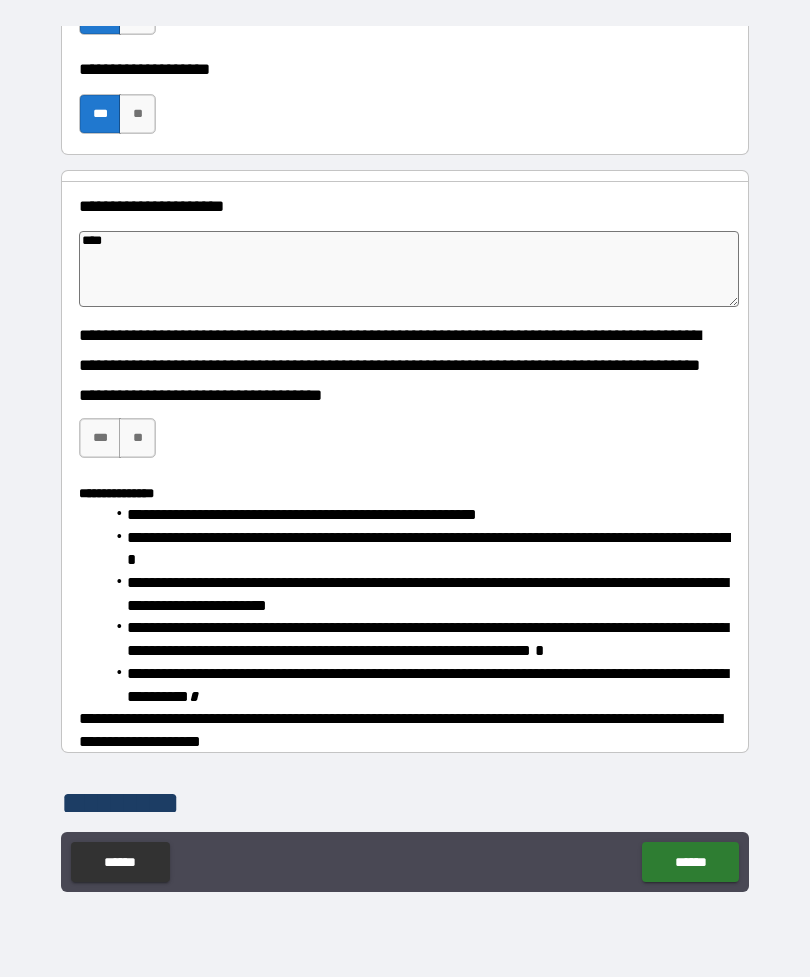 type on "*" 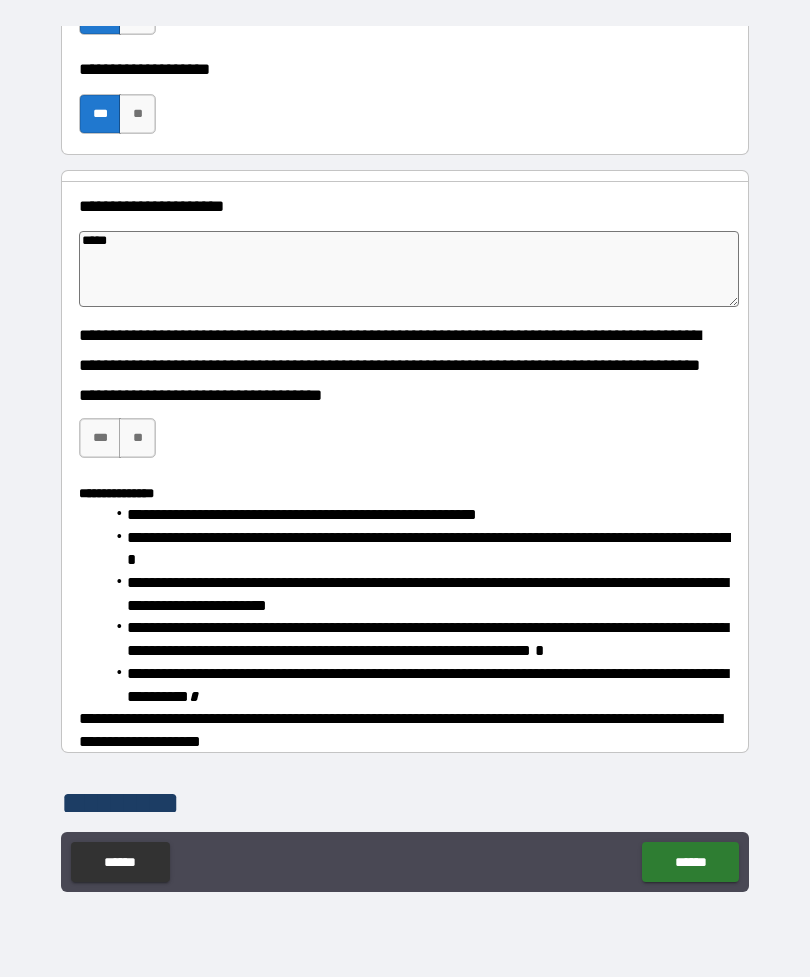 type on "*" 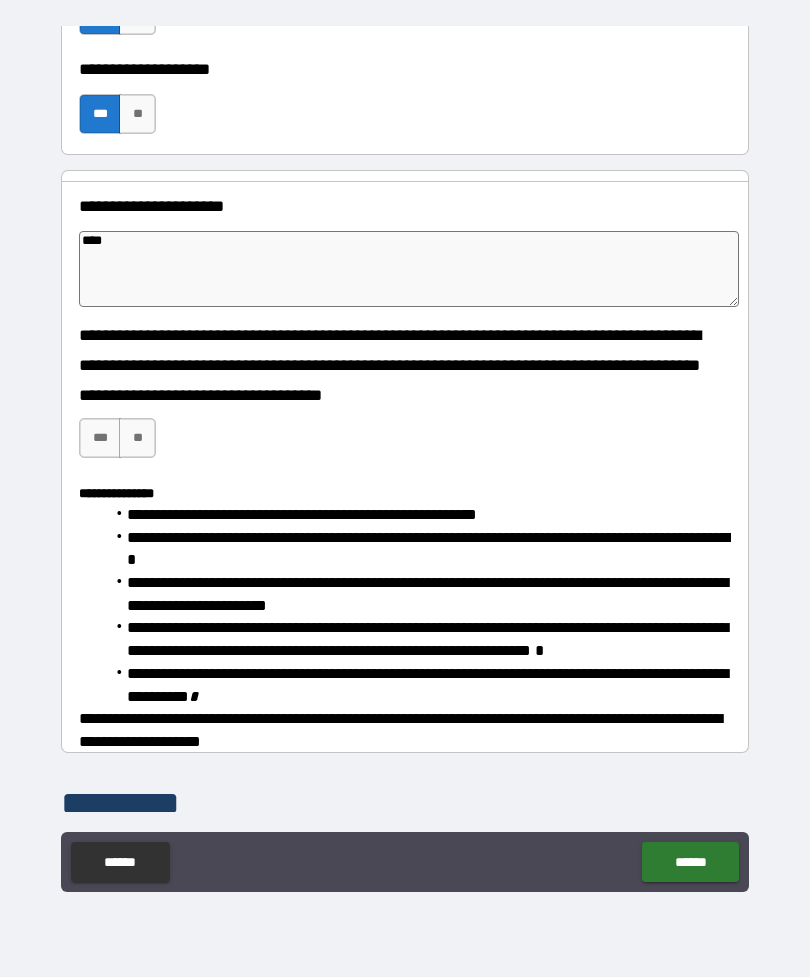 type on "*" 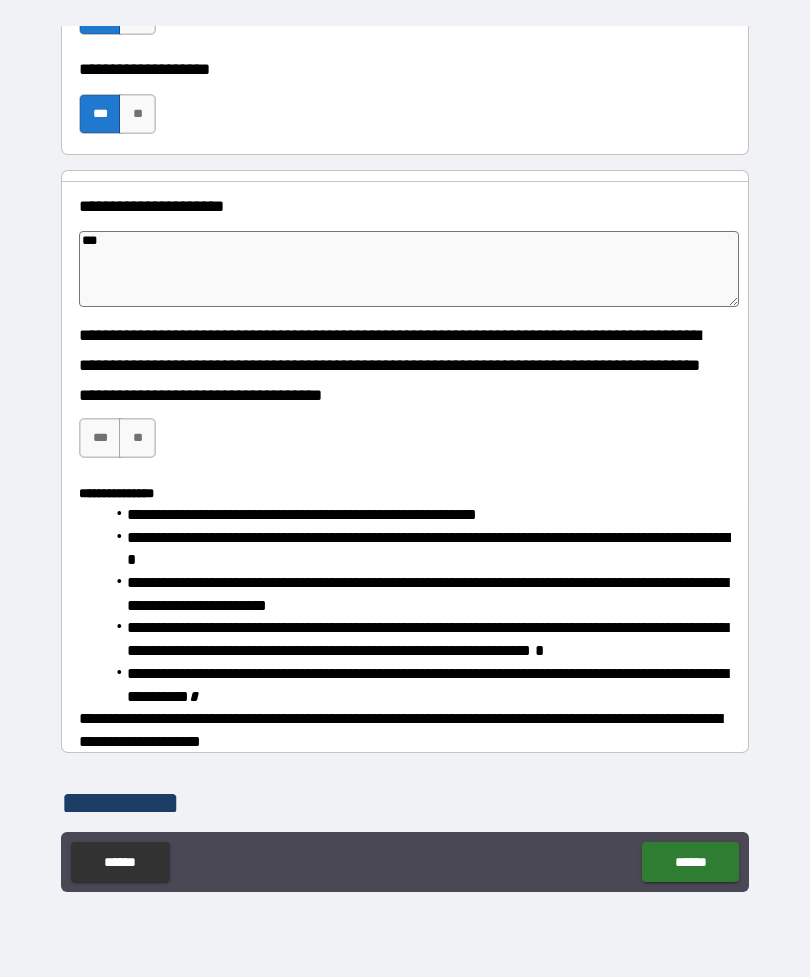 type on "*" 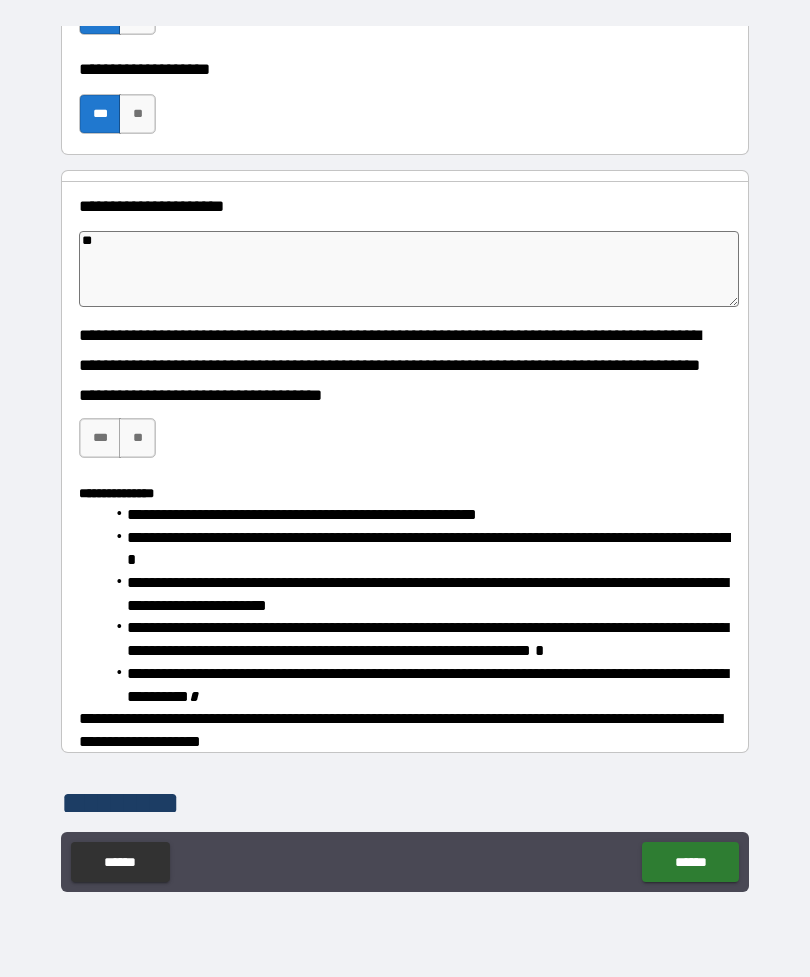 type on "*" 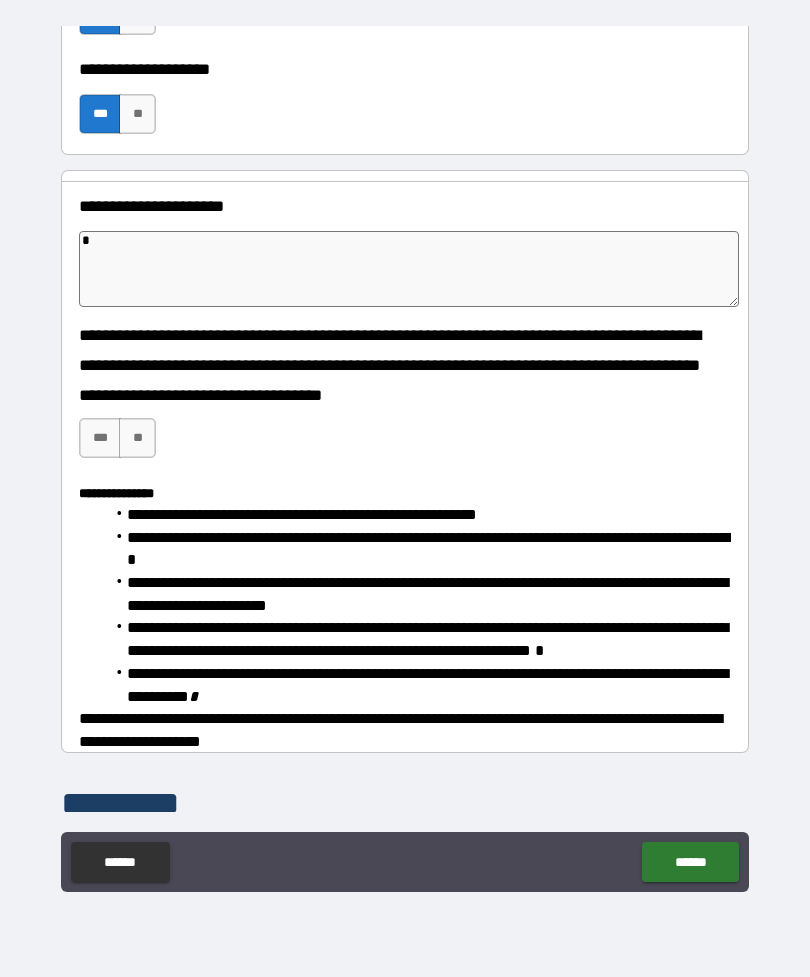 type on "*" 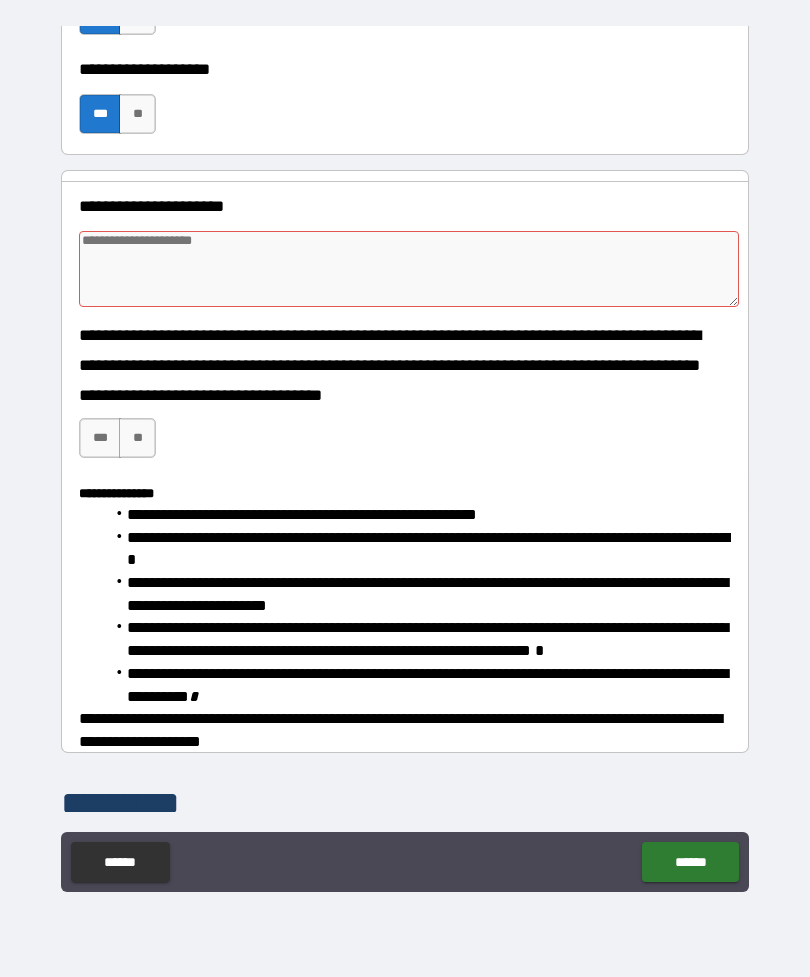 type on "*" 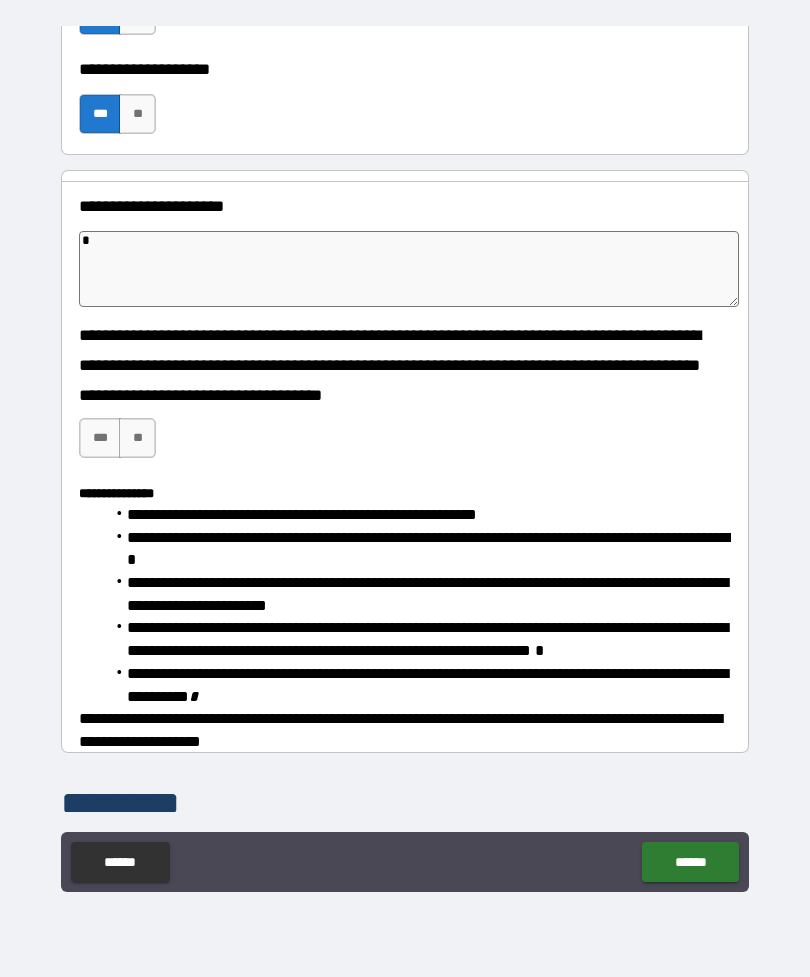 type on "*" 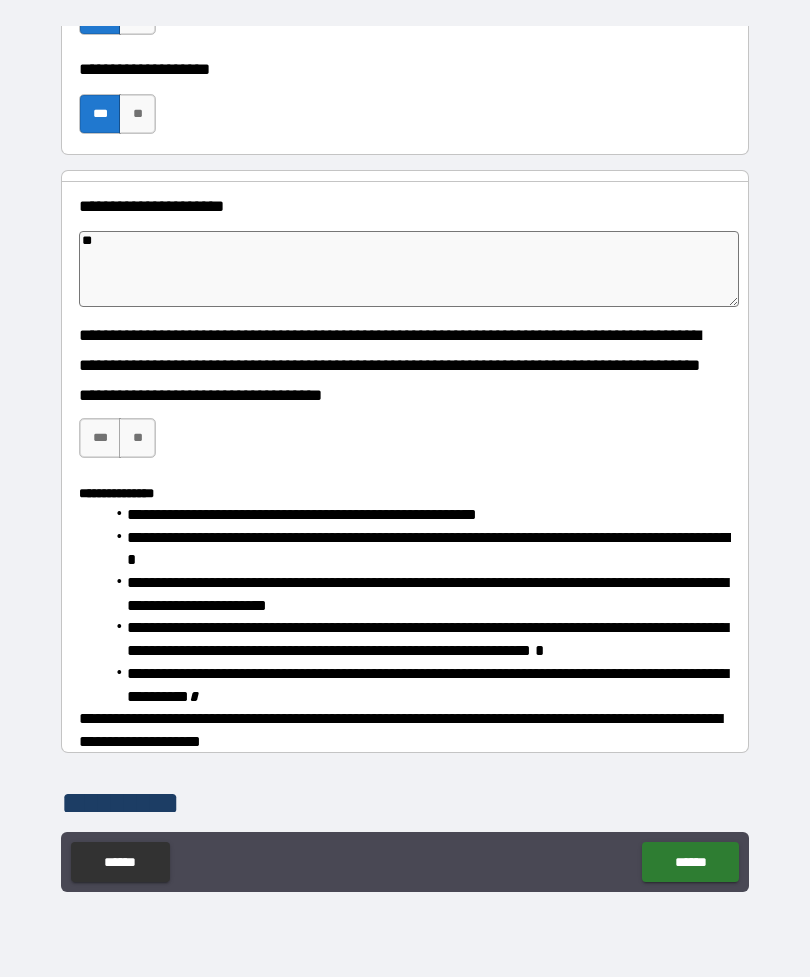 type on "*" 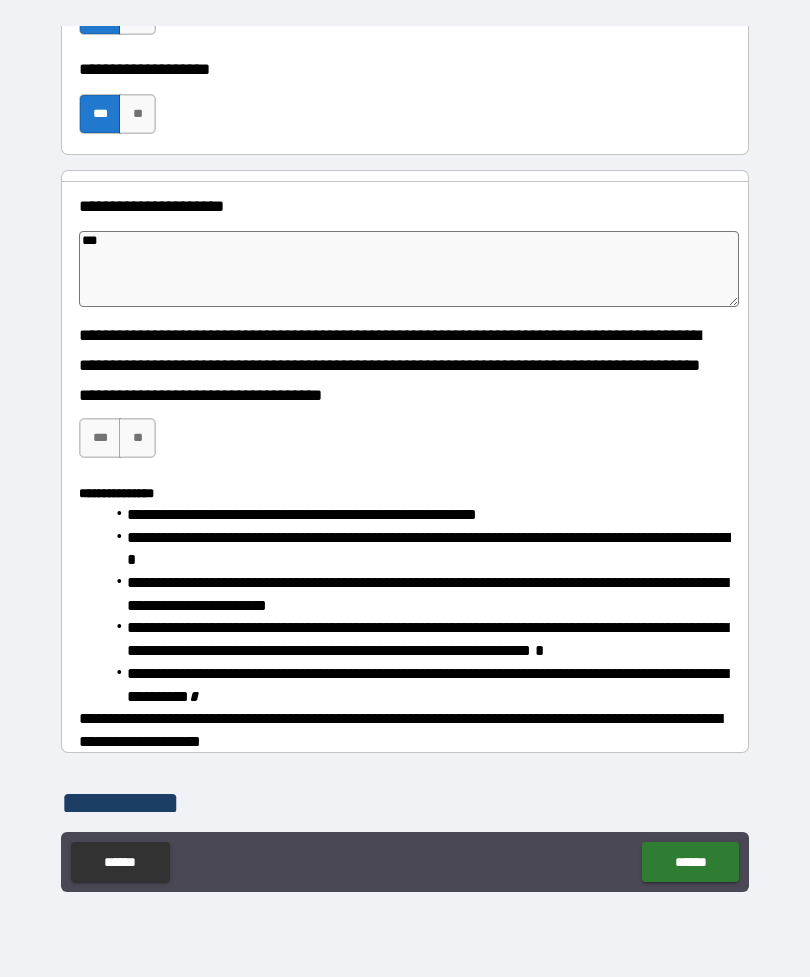 type on "****" 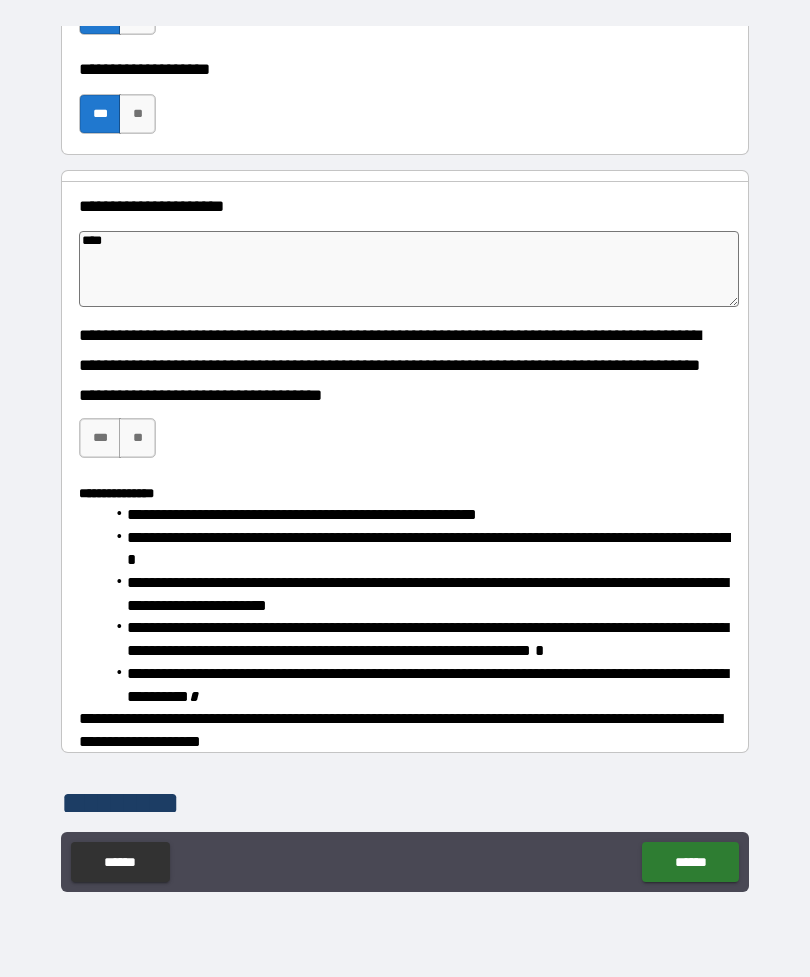 type on "*" 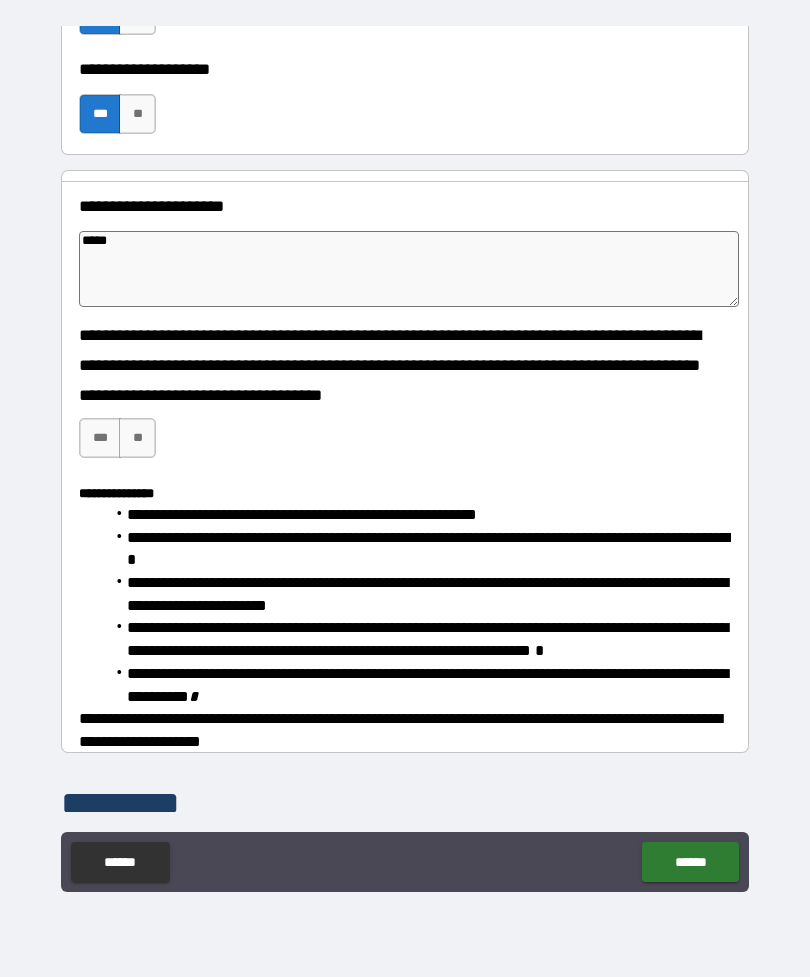 type on "*" 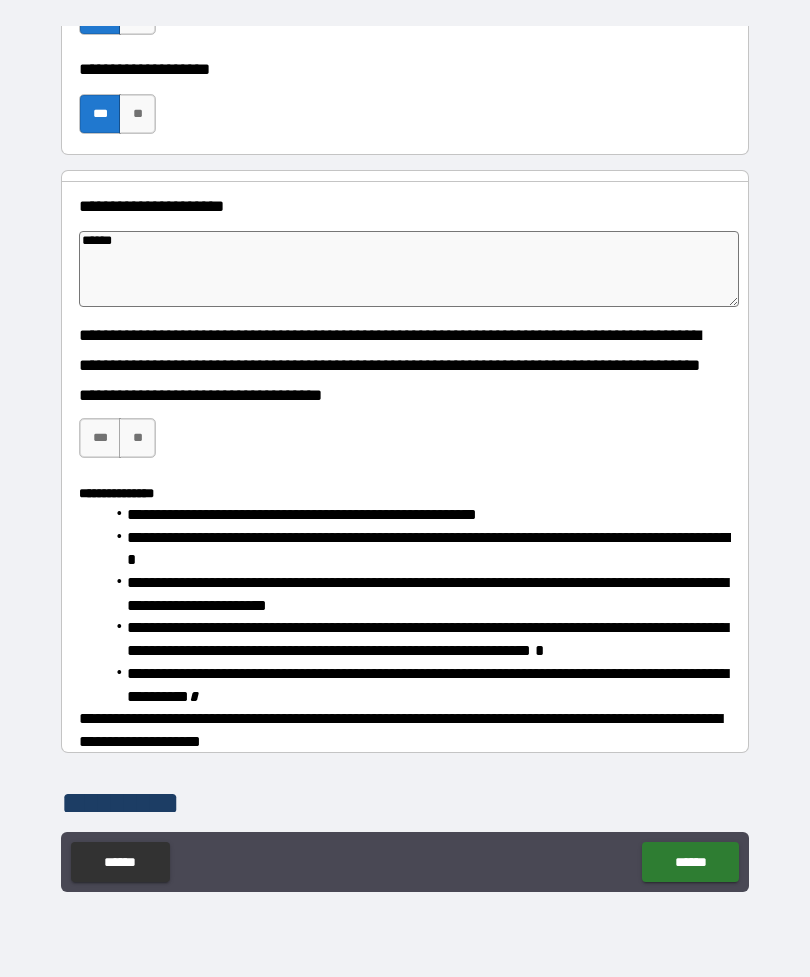 type on "*" 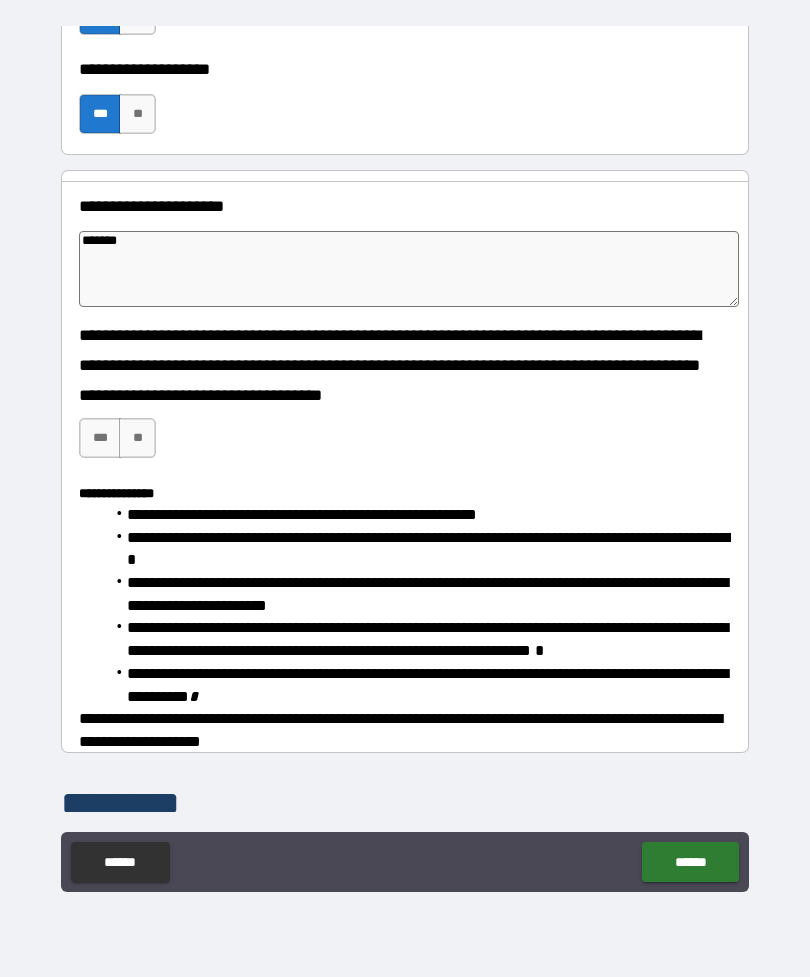 type on "*" 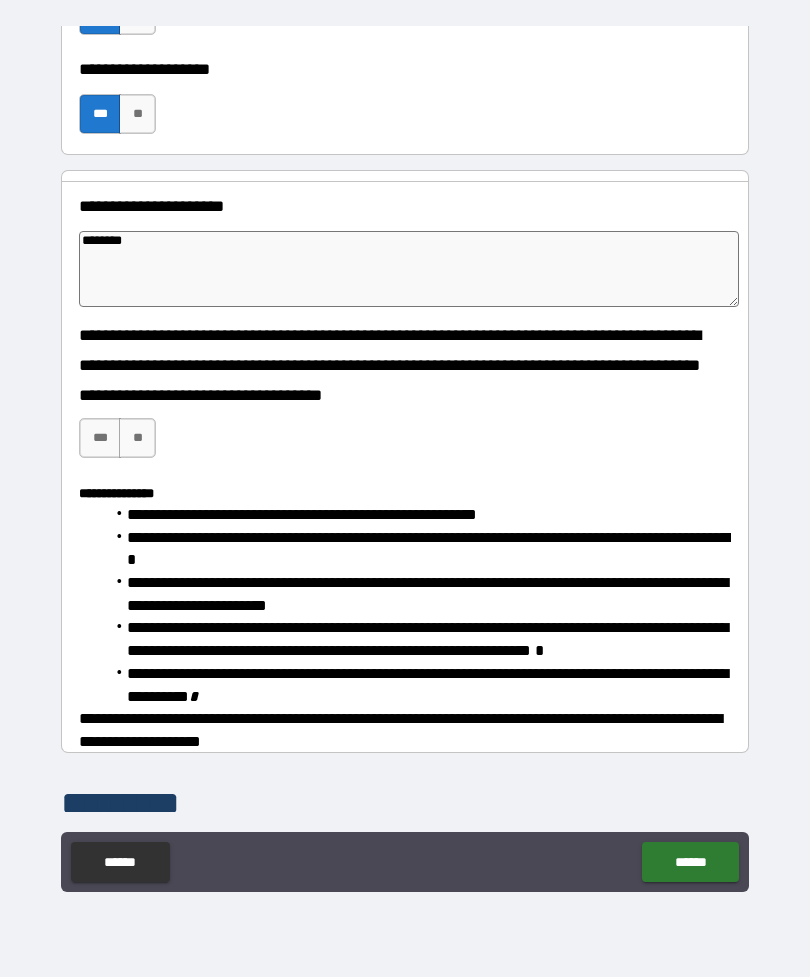 type on "*" 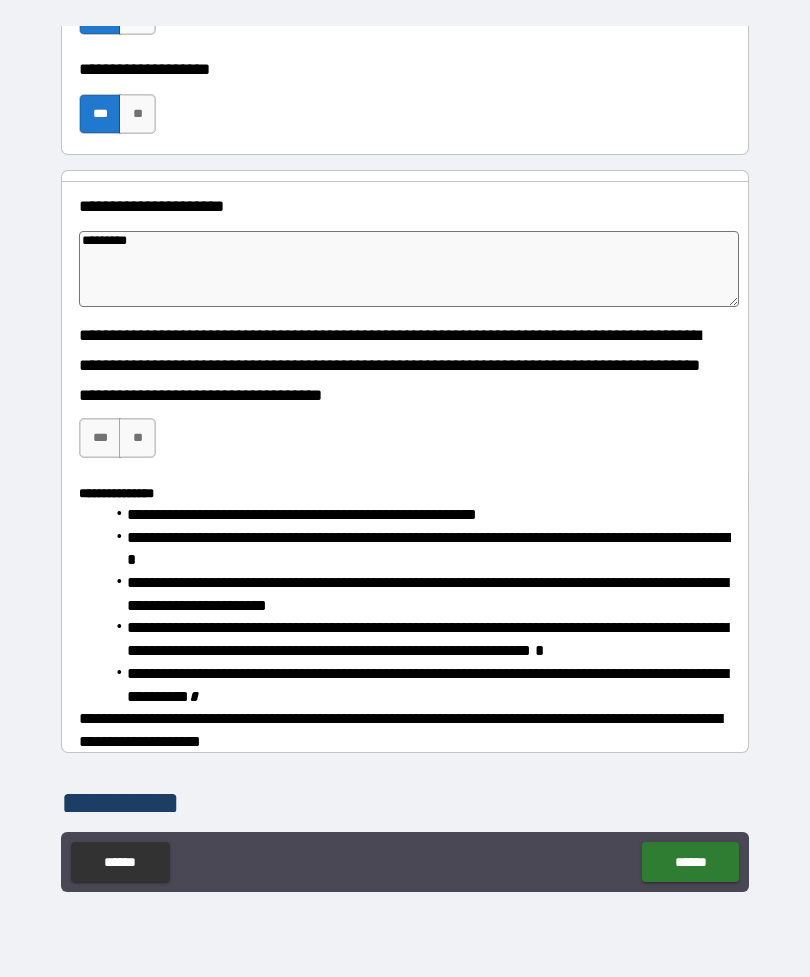 type on "*" 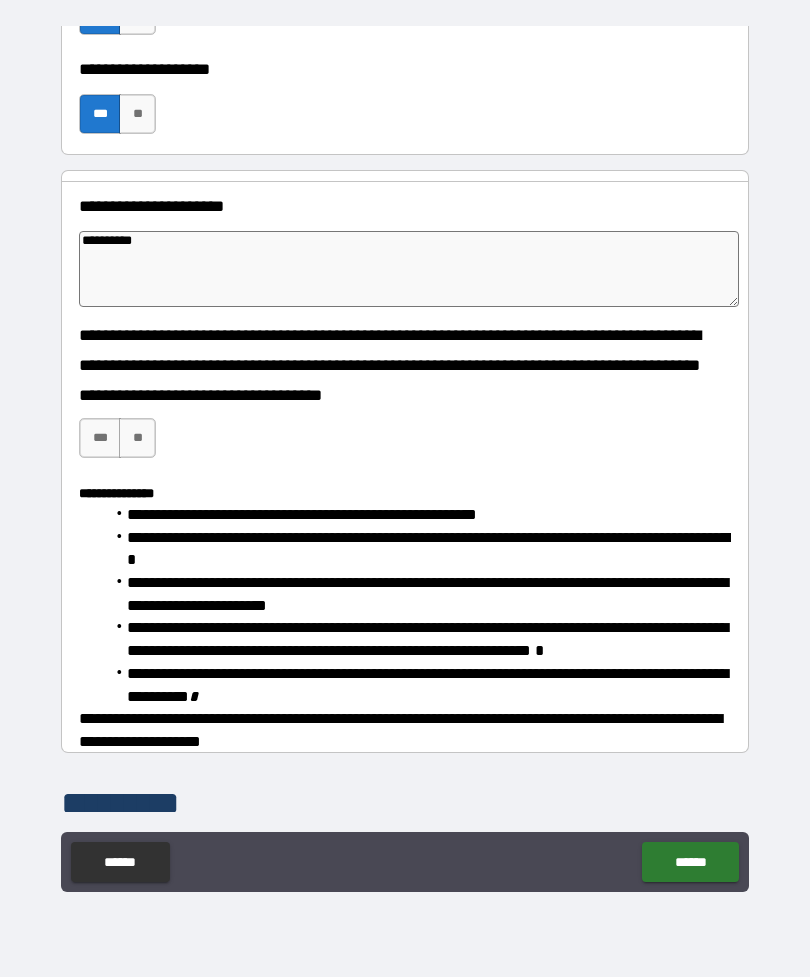 type on "*" 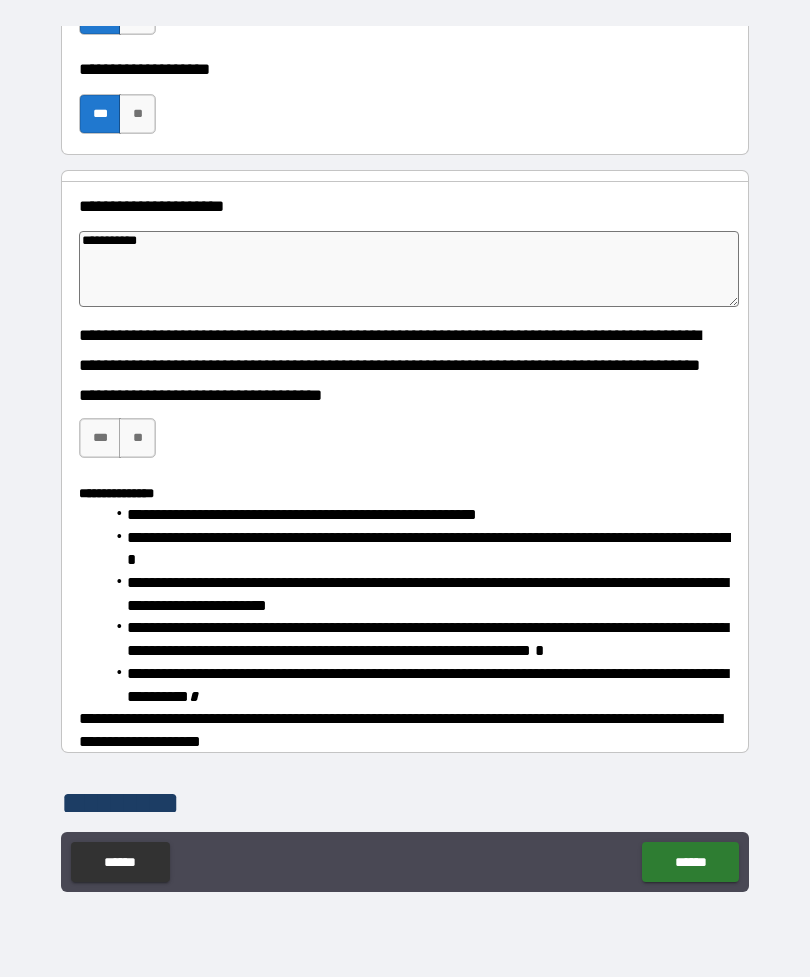 type on "*" 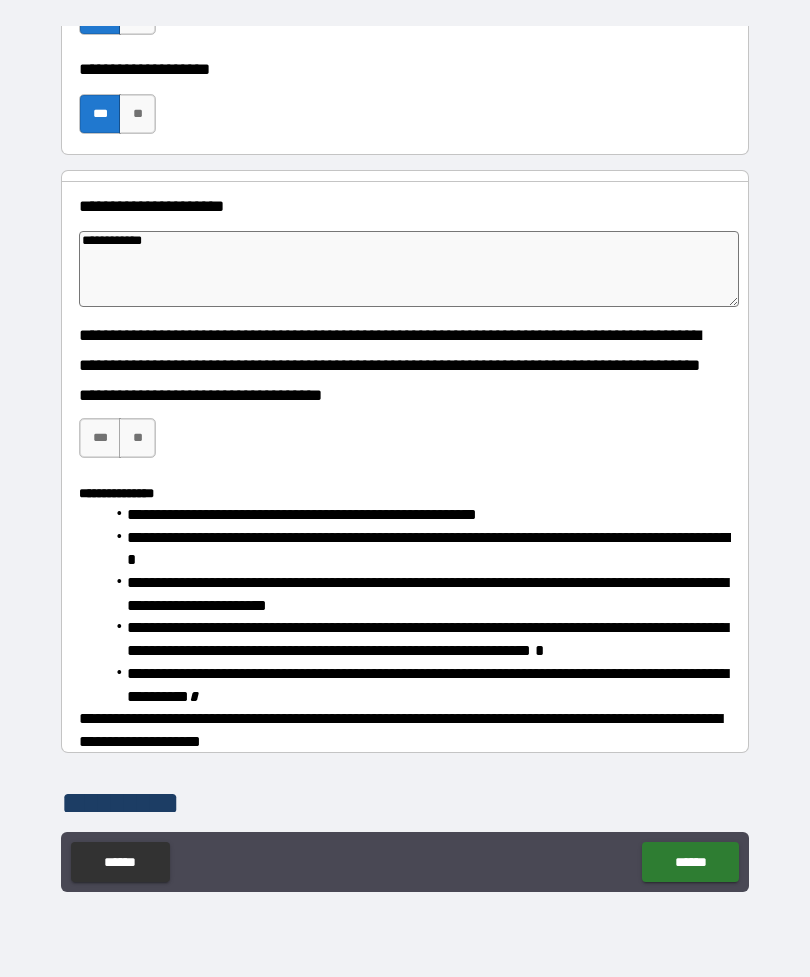 type on "*" 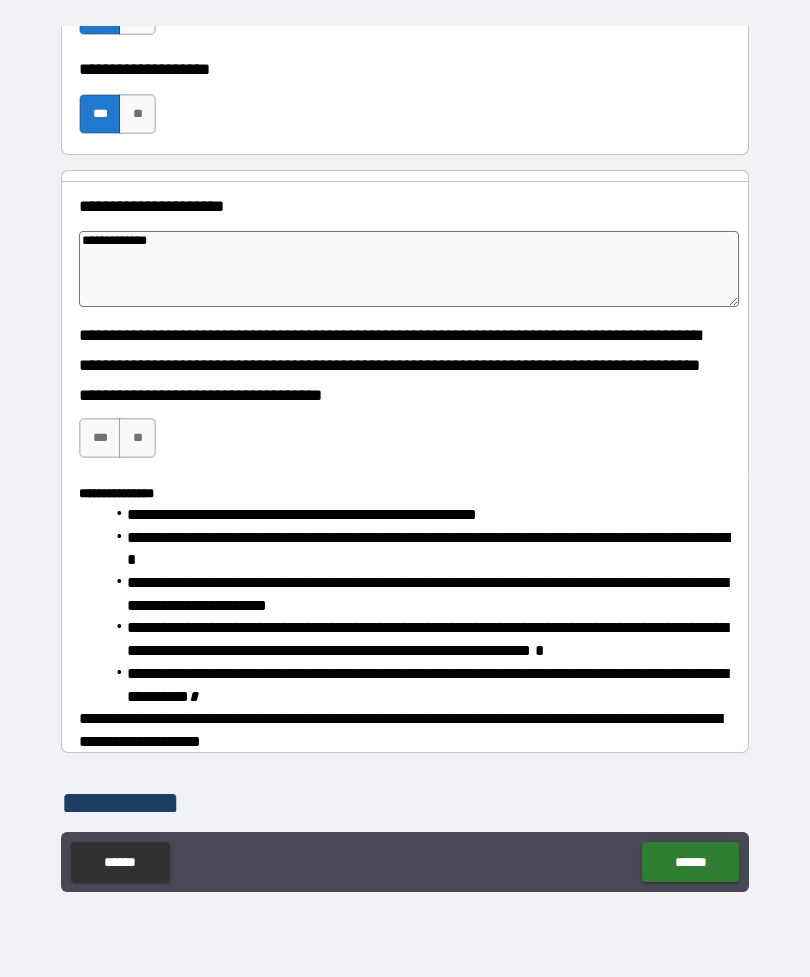 type on "*" 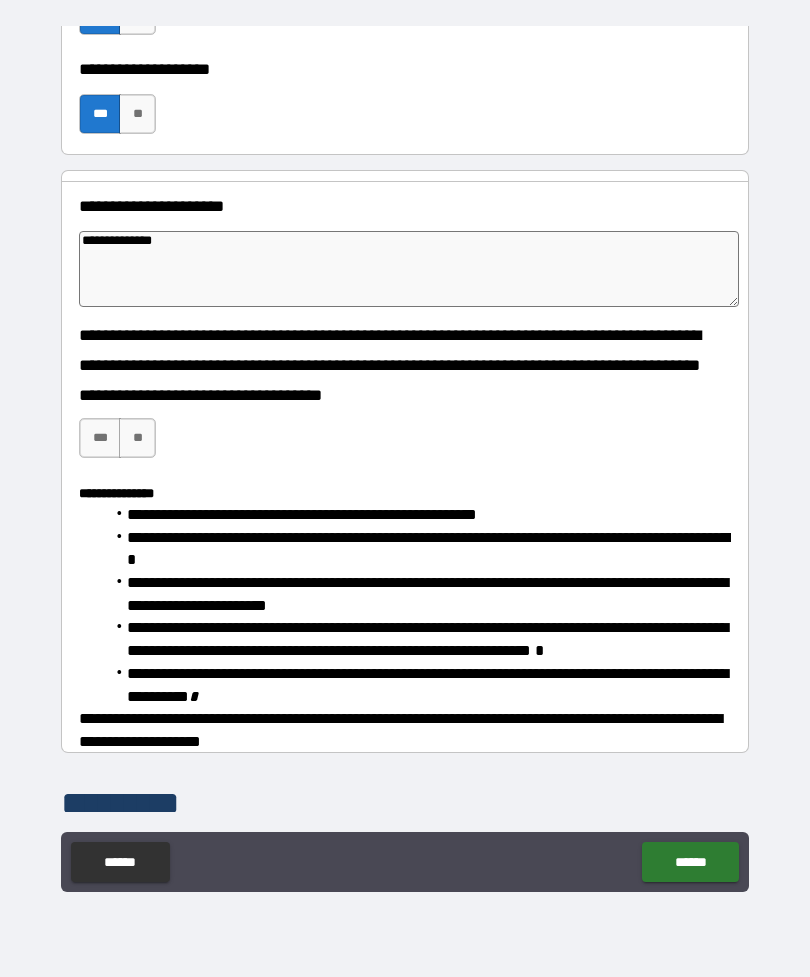 type on "*" 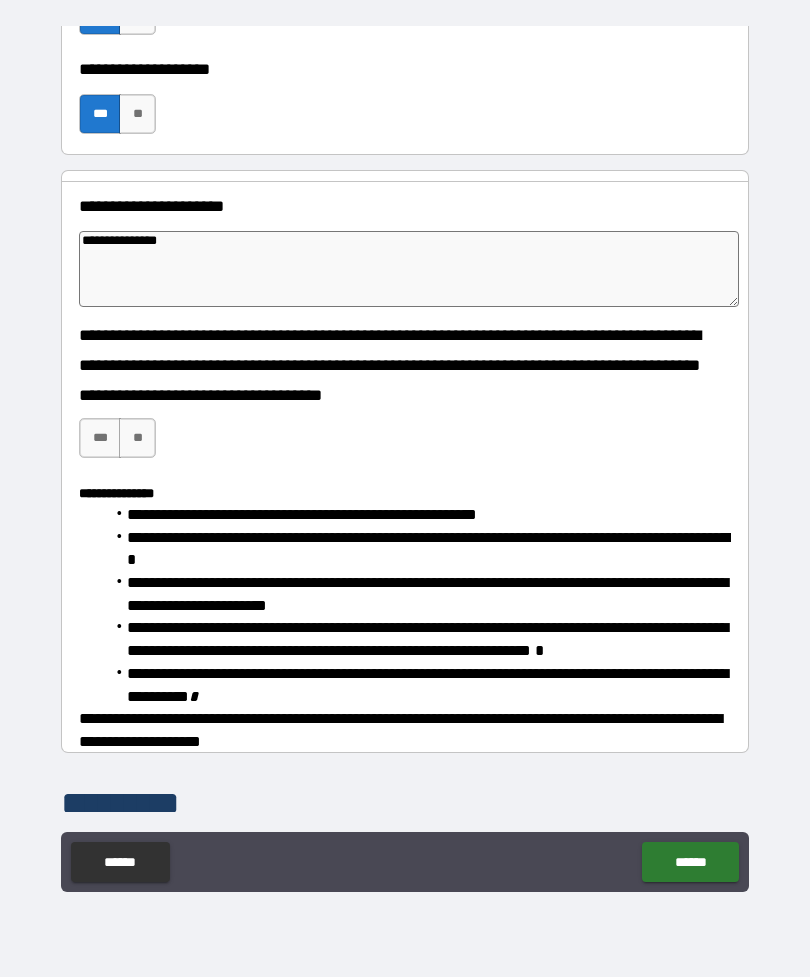 type on "*" 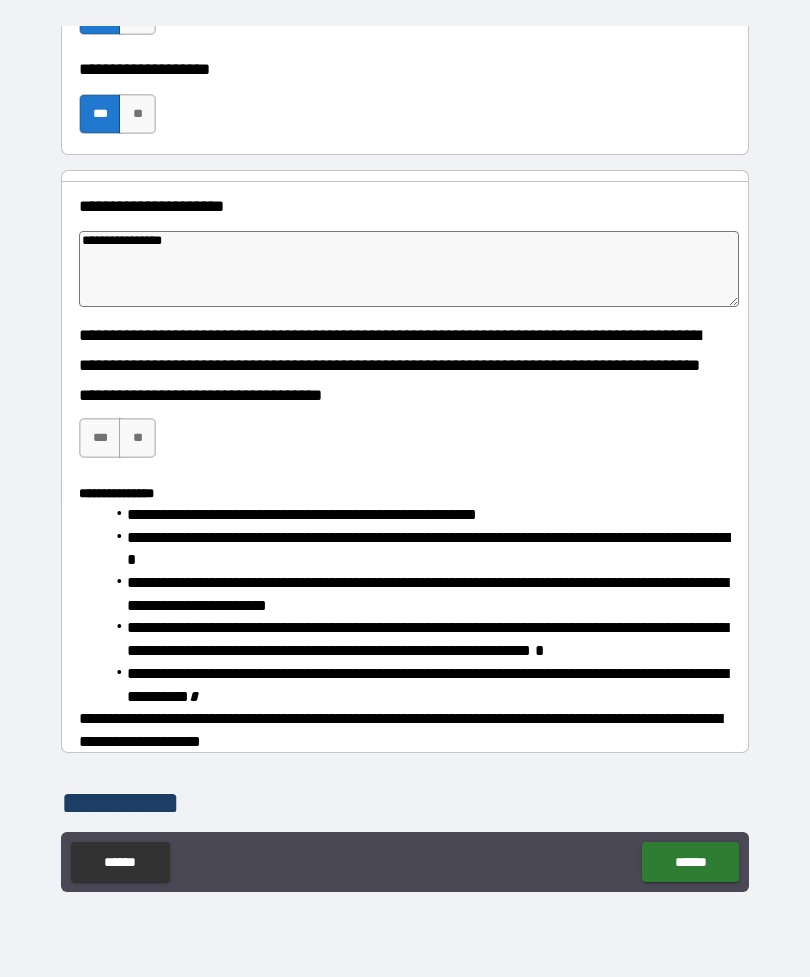 type 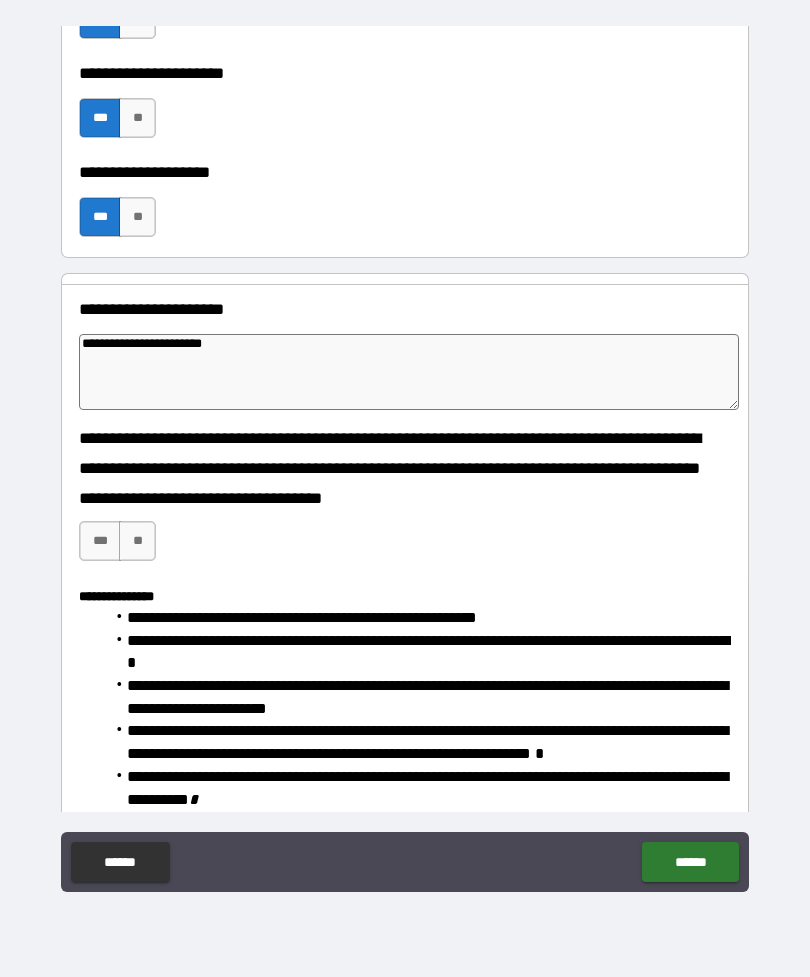 scroll, scrollTop: 1670, scrollLeft: 0, axis: vertical 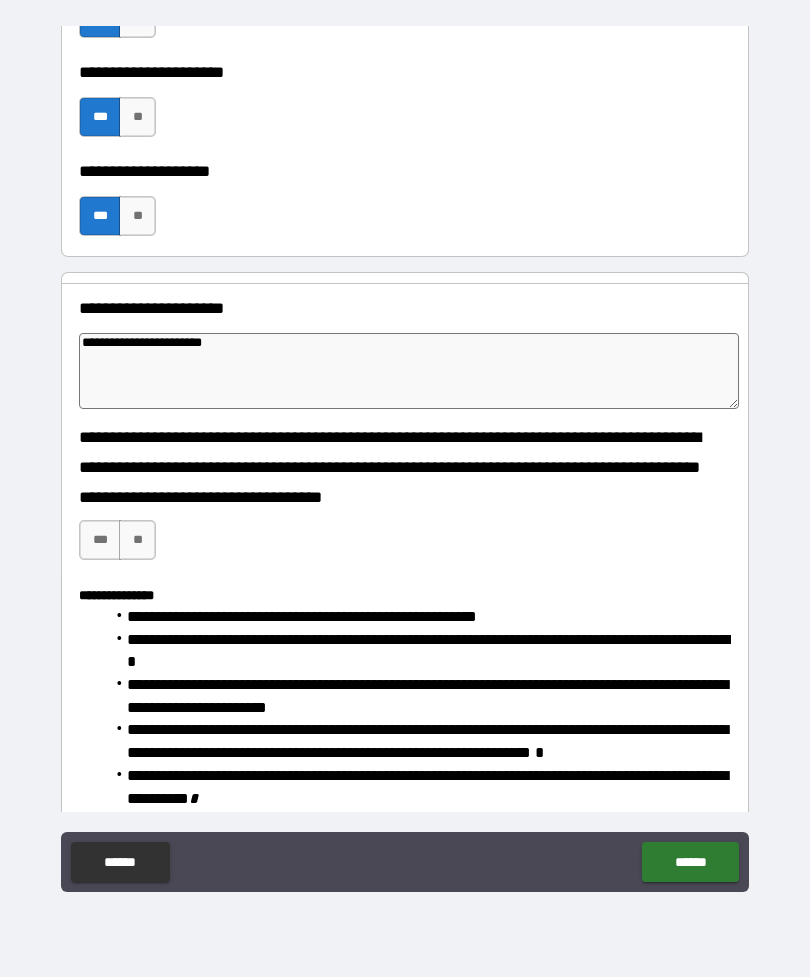 click on "***" at bounding box center [100, 540] 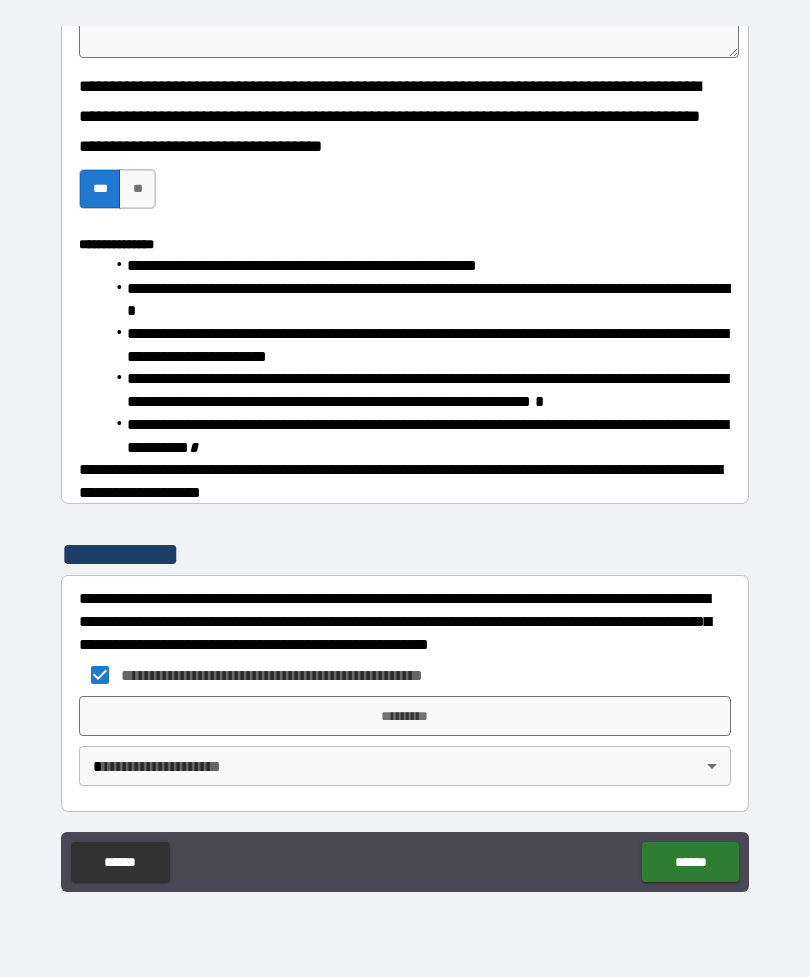 scroll, scrollTop: 2019, scrollLeft: 0, axis: vertical 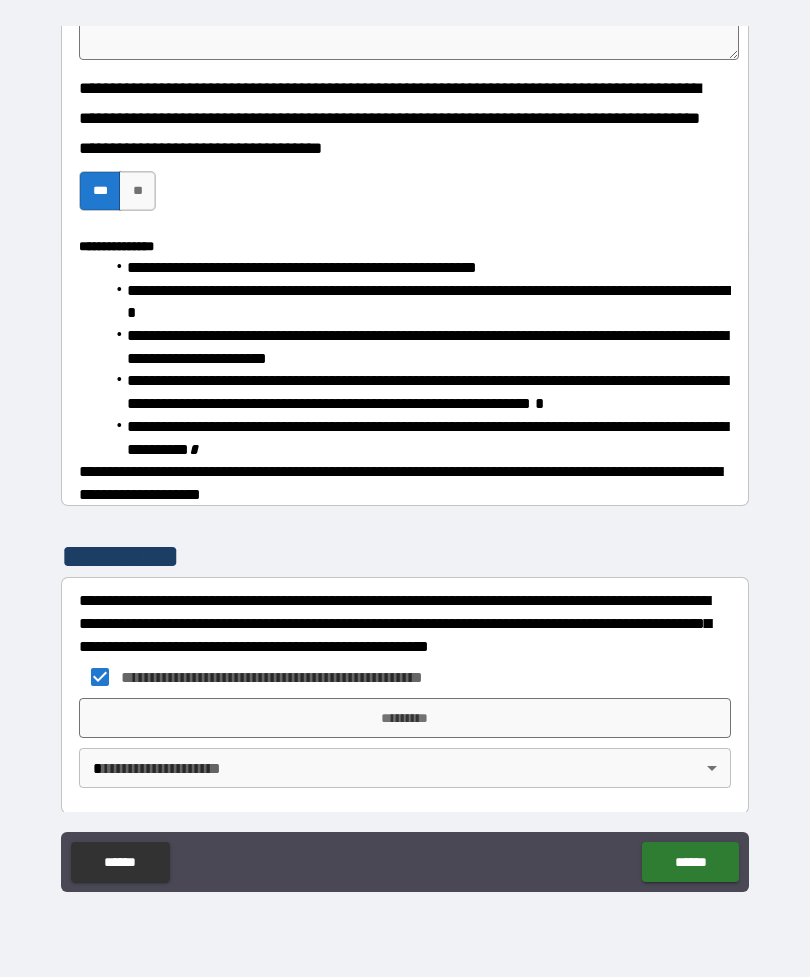 click on "*********" at bounding box center [405, 718] 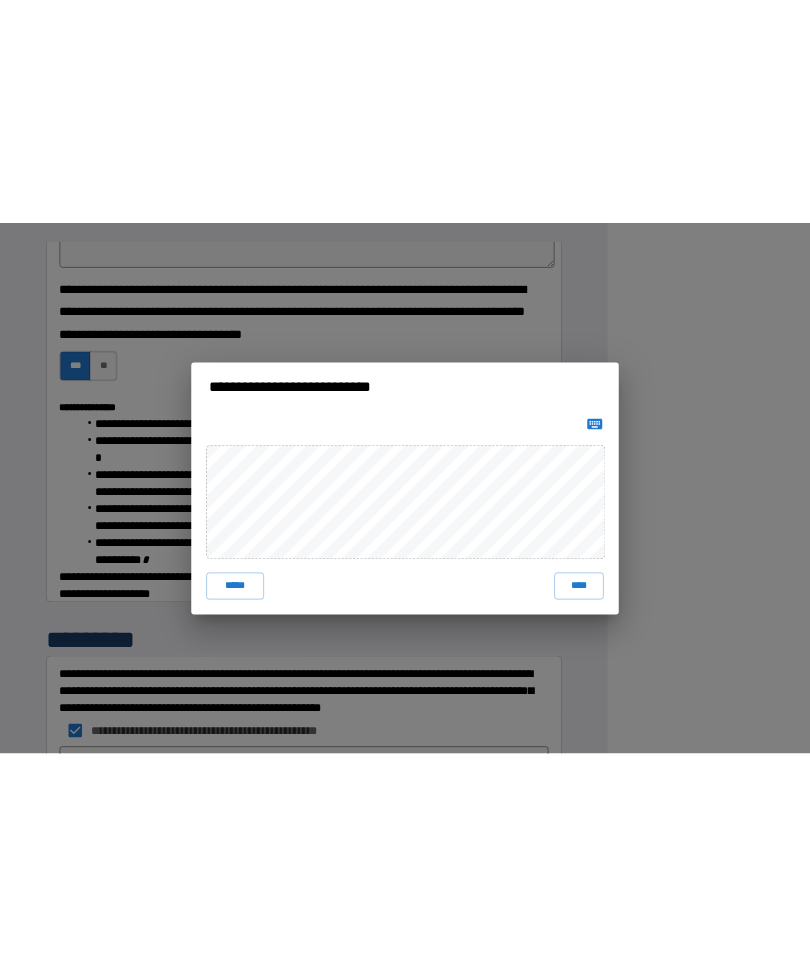 scroll, scrollTop: 1998, scrollLeft: 0, axis: vertical 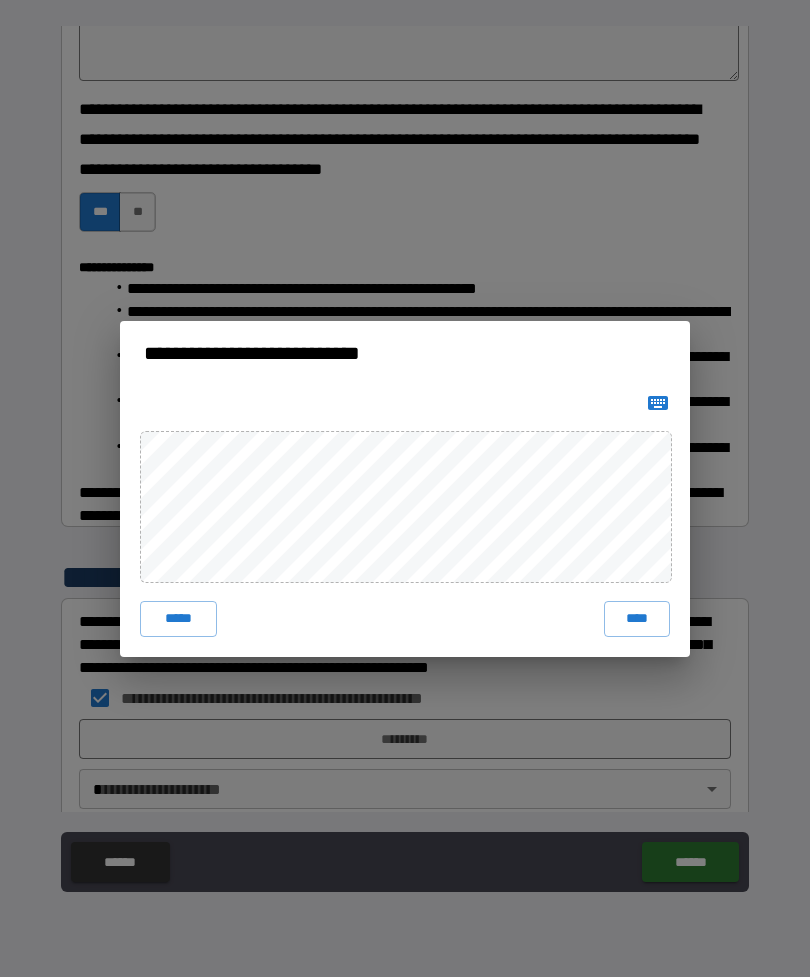 click on "****" at bounding box center (637, 619) 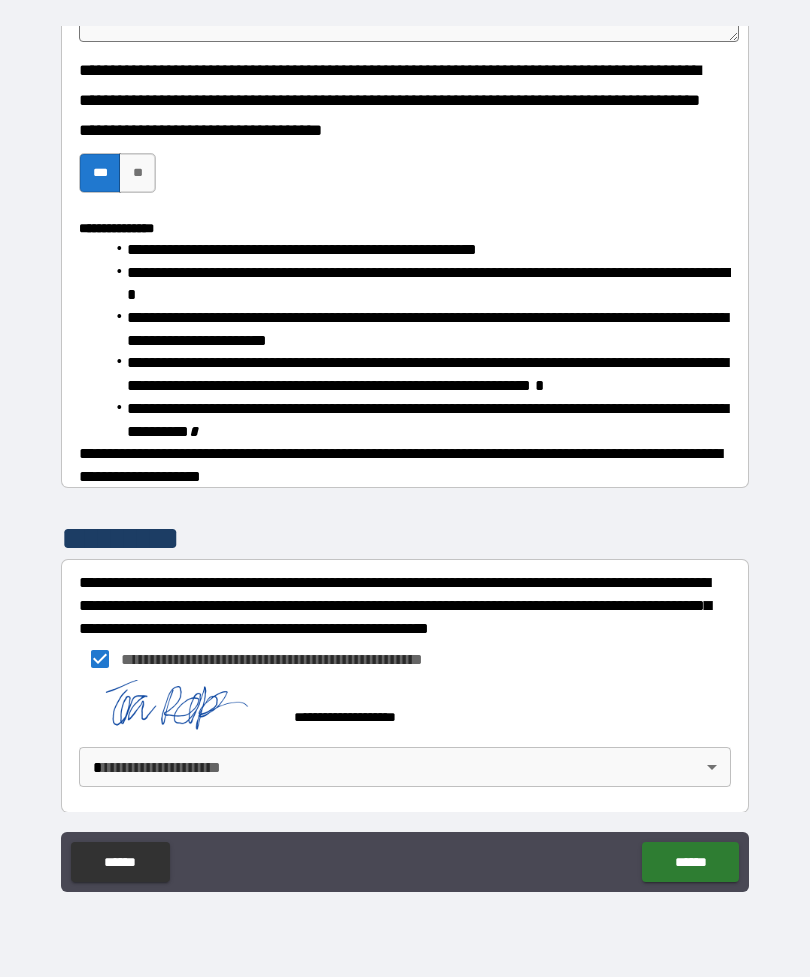 scroll, scrollTop: 2036, scrollLeft: 0, axis: vertical 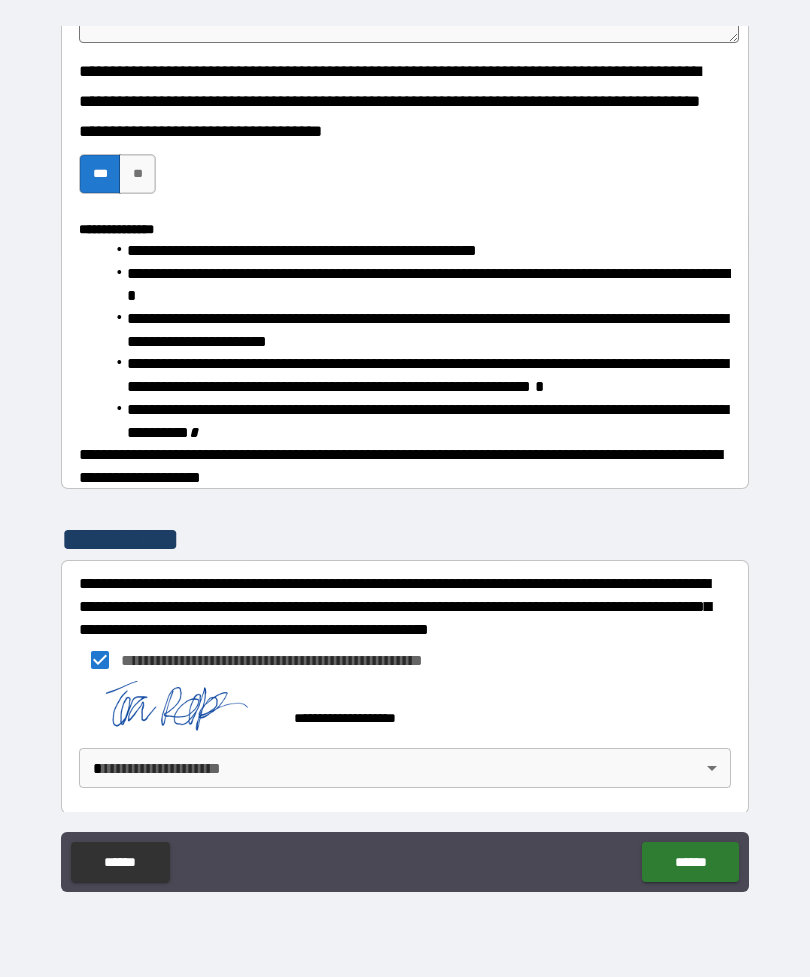 click on "**********" at bounding box center (405, 456) 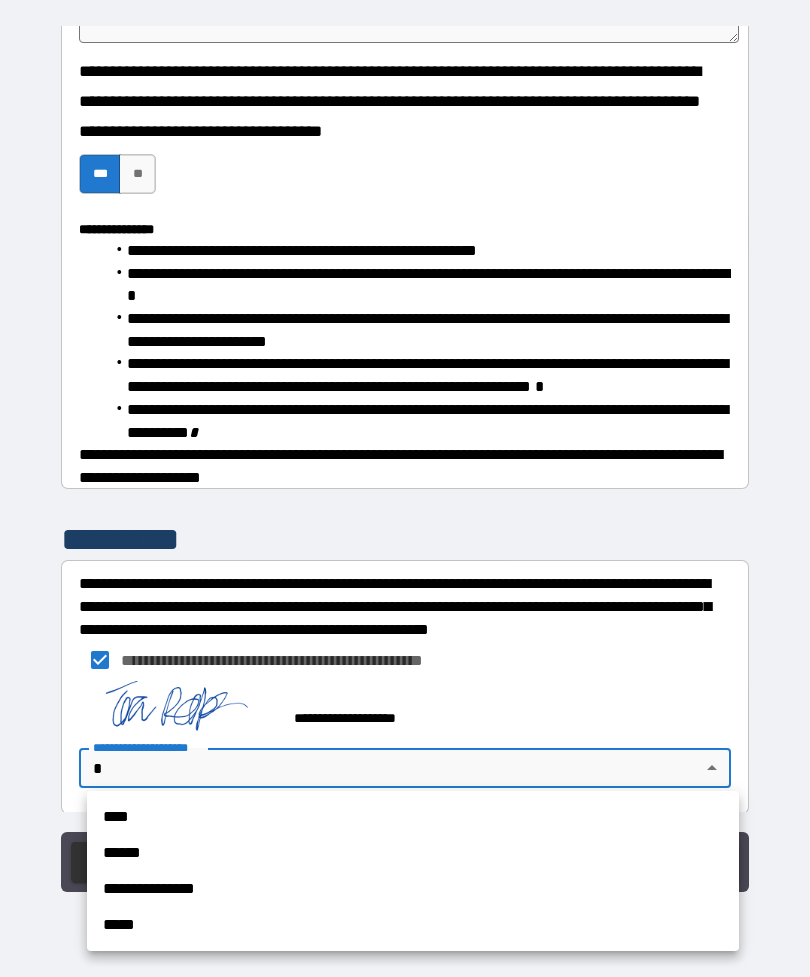 click on "****" at bounding box center [413, 817] 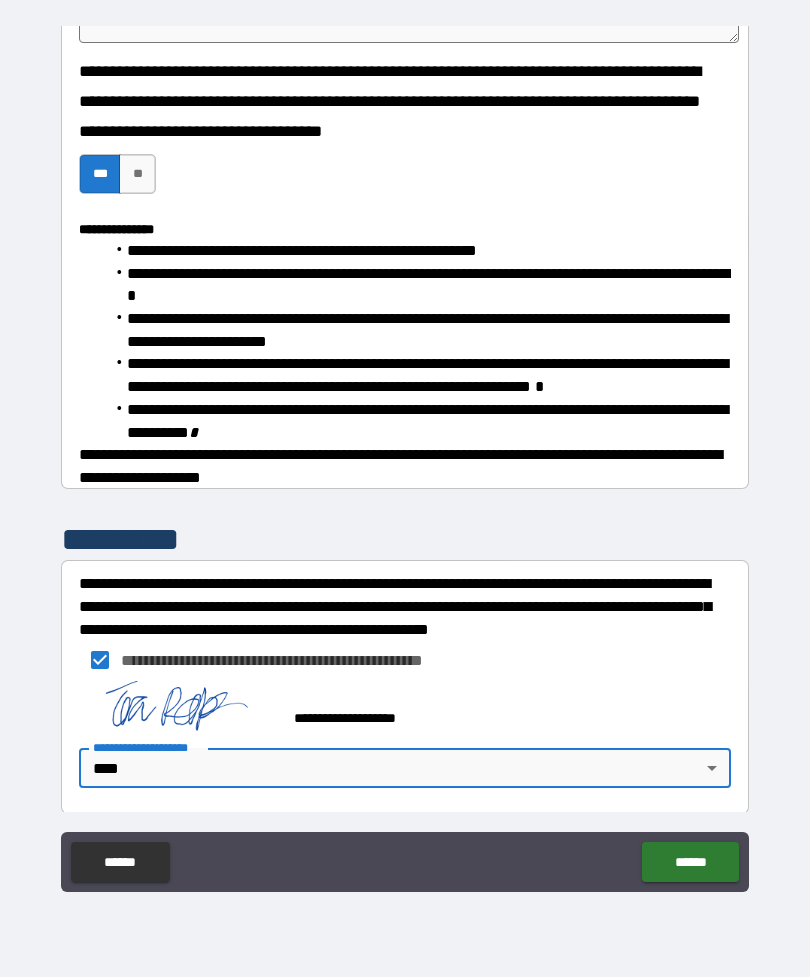 click on "******" at bounding box center (690, 862) 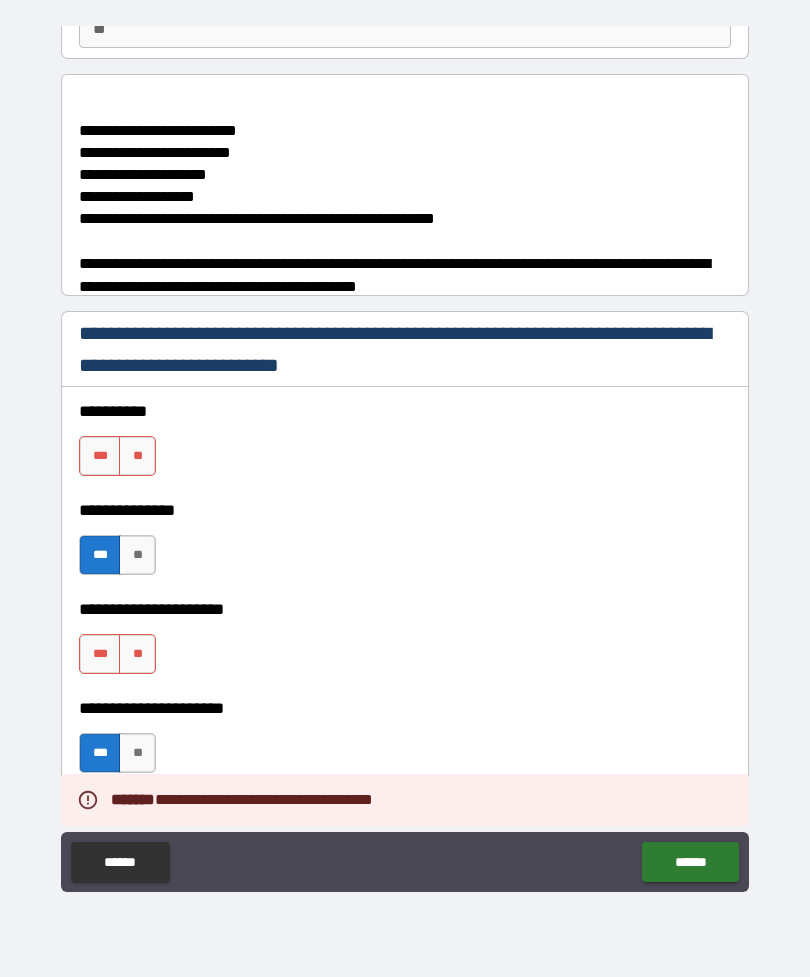 scroll, scrollTop: 207, scrollLeft: 0, axis: vertical 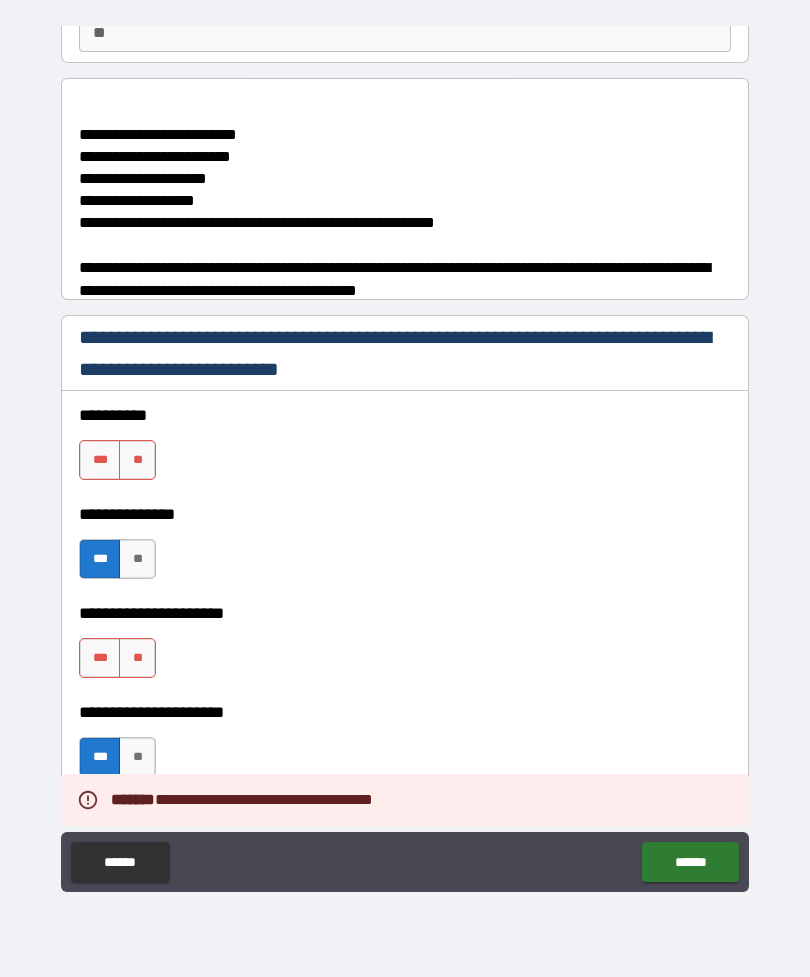 click on "**" at bounding box center (137, 460) 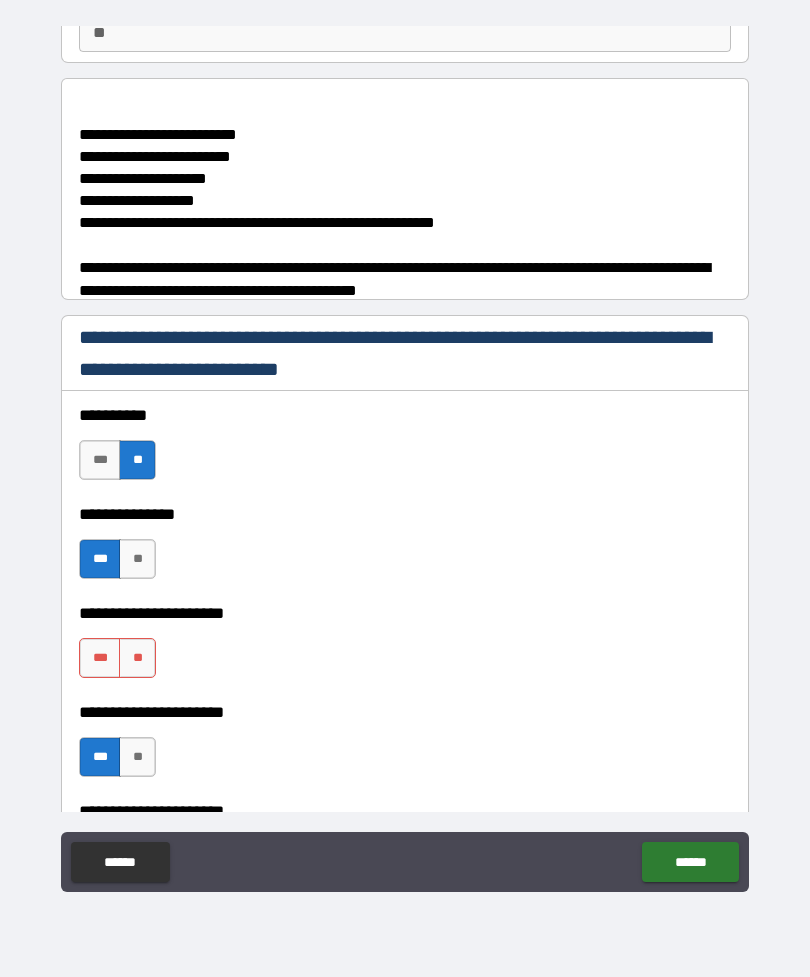 click on "***" at bounding box center [100, 658] 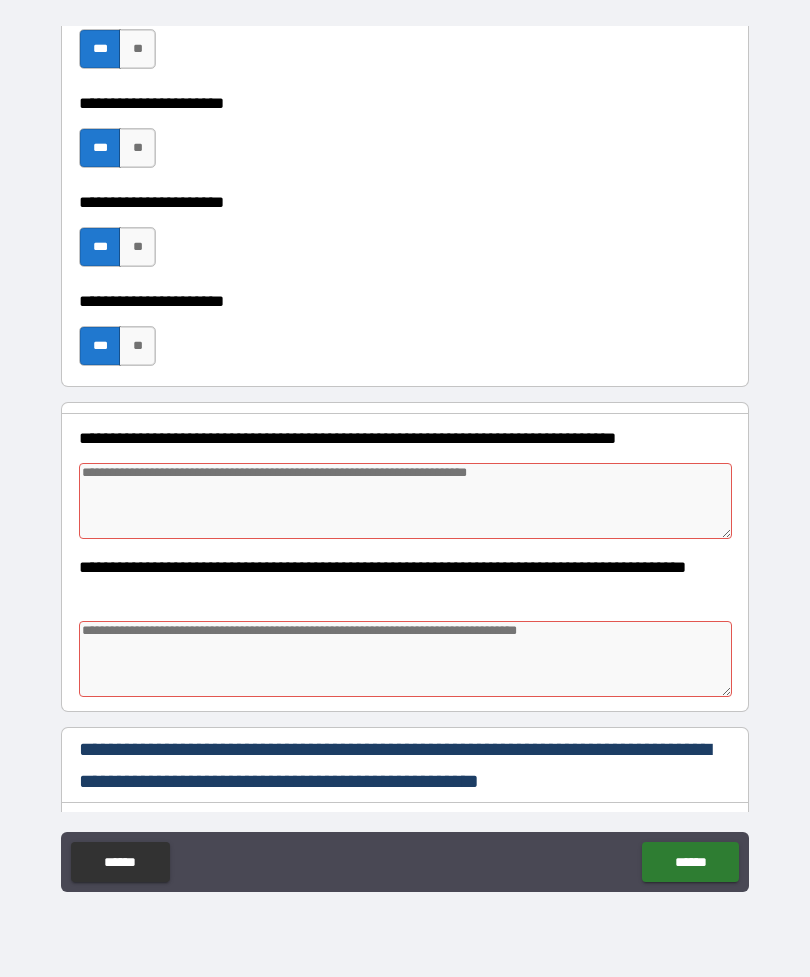 scroll, scrollTop: 716, scrollLeft: 0, axis: vertical 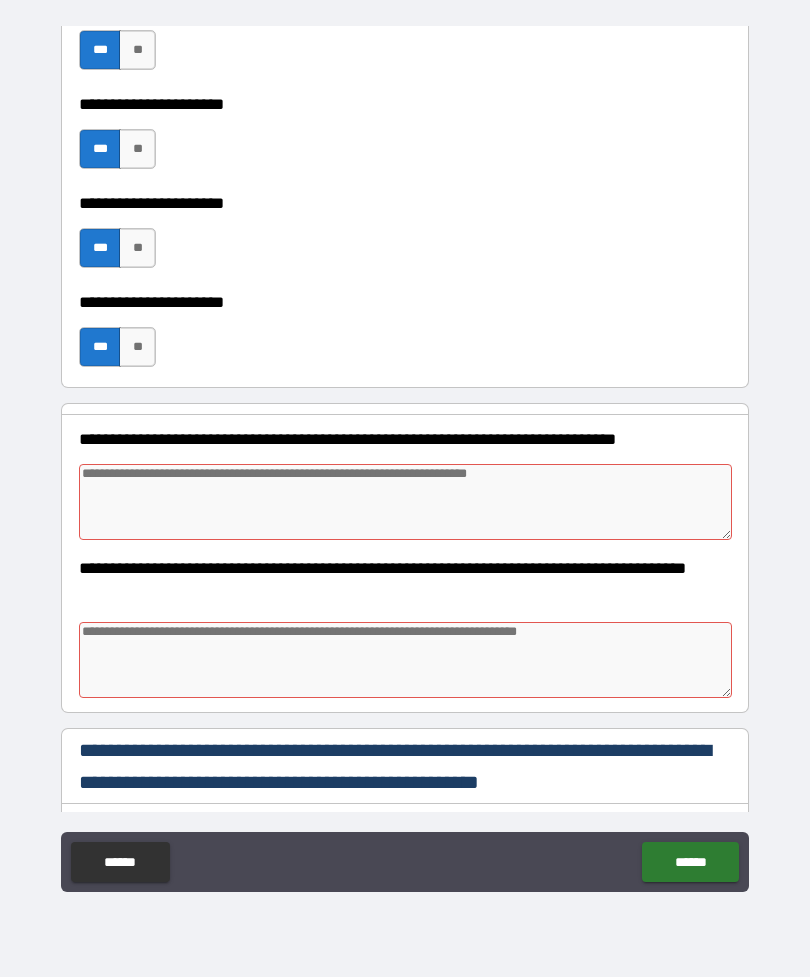 click at bounding box center (405, 502) 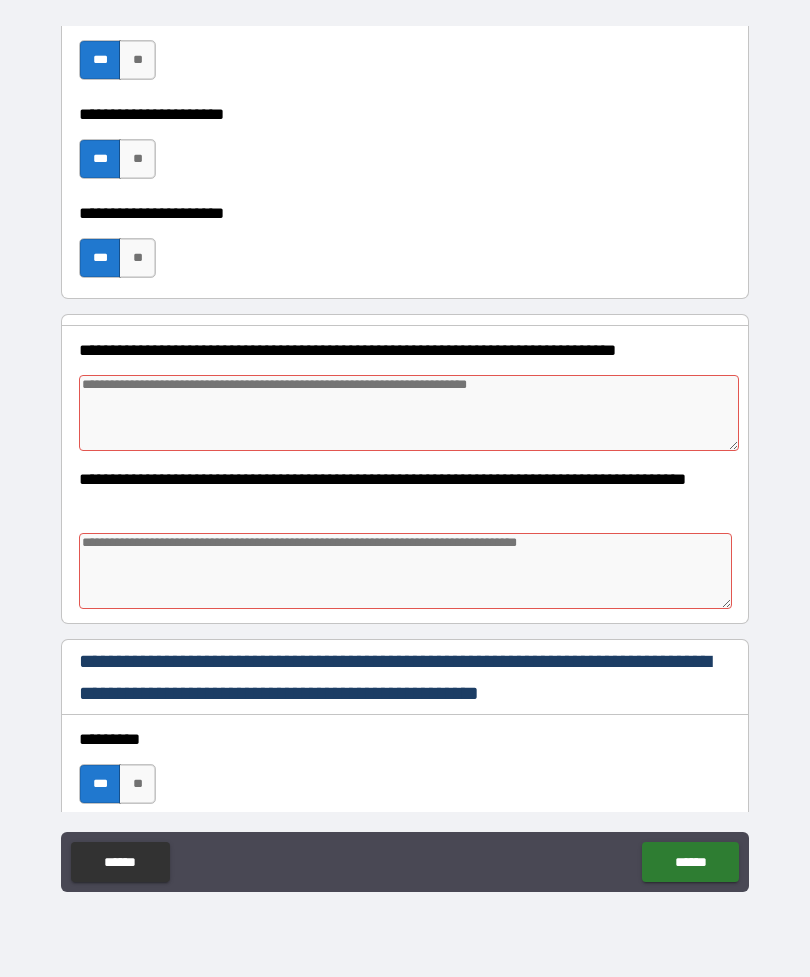 scroll, scrollTop: 801, scrollLeft: 0, axis: vertical 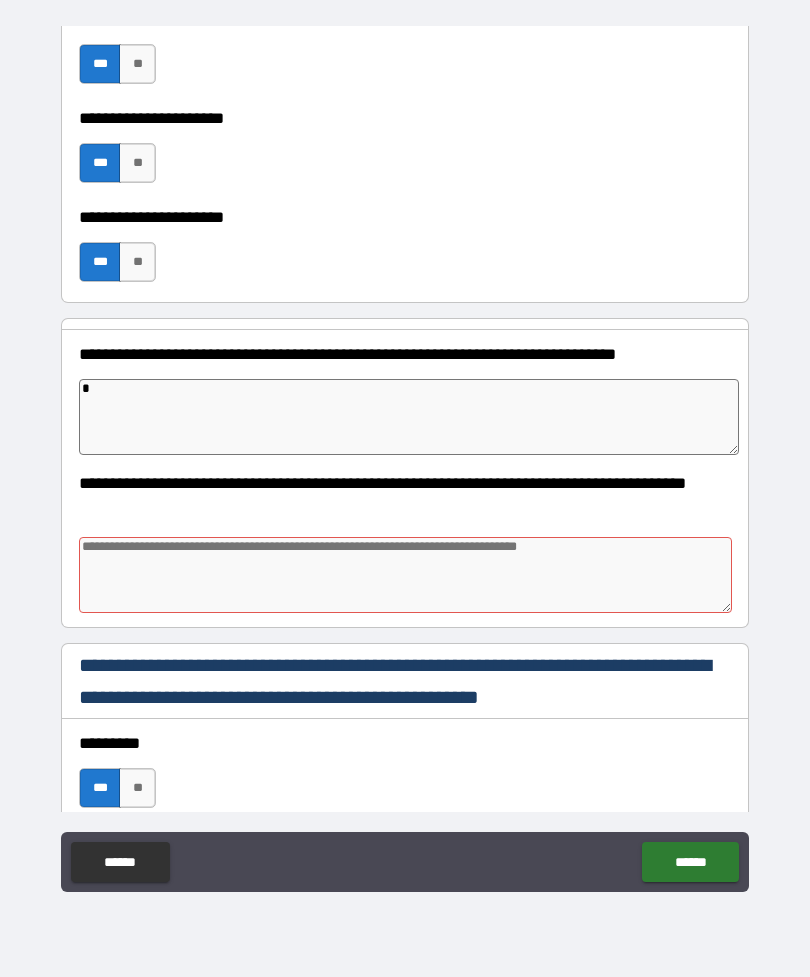 click at bounding box center [405, 575] 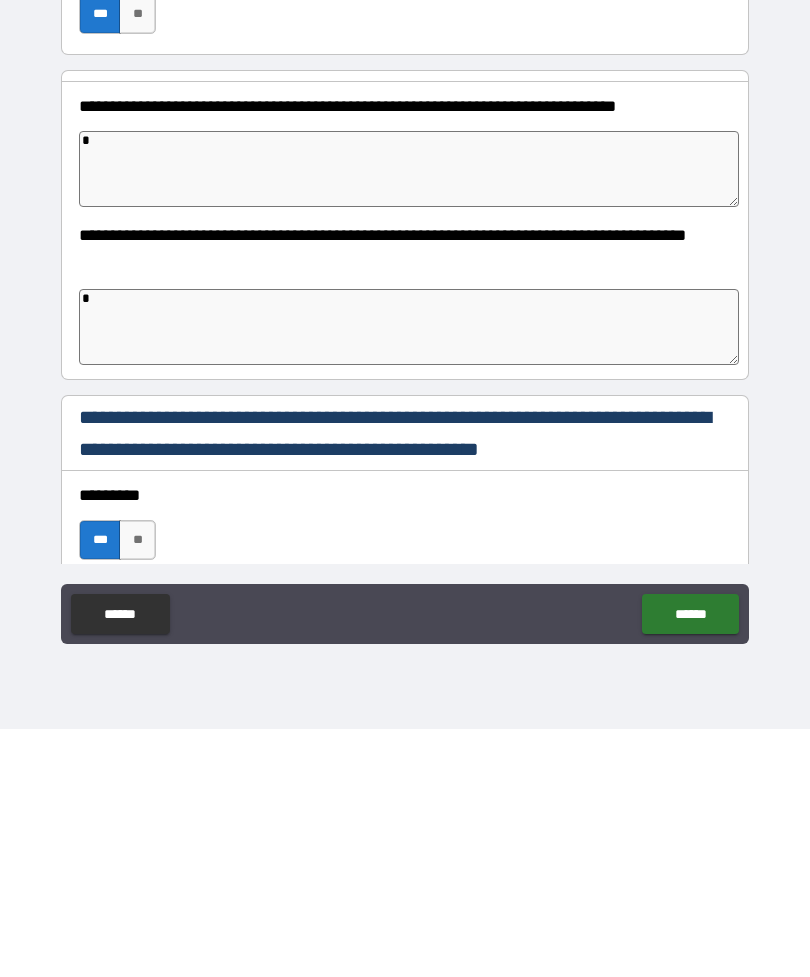 click on "******" at bounding box center [690, 862] 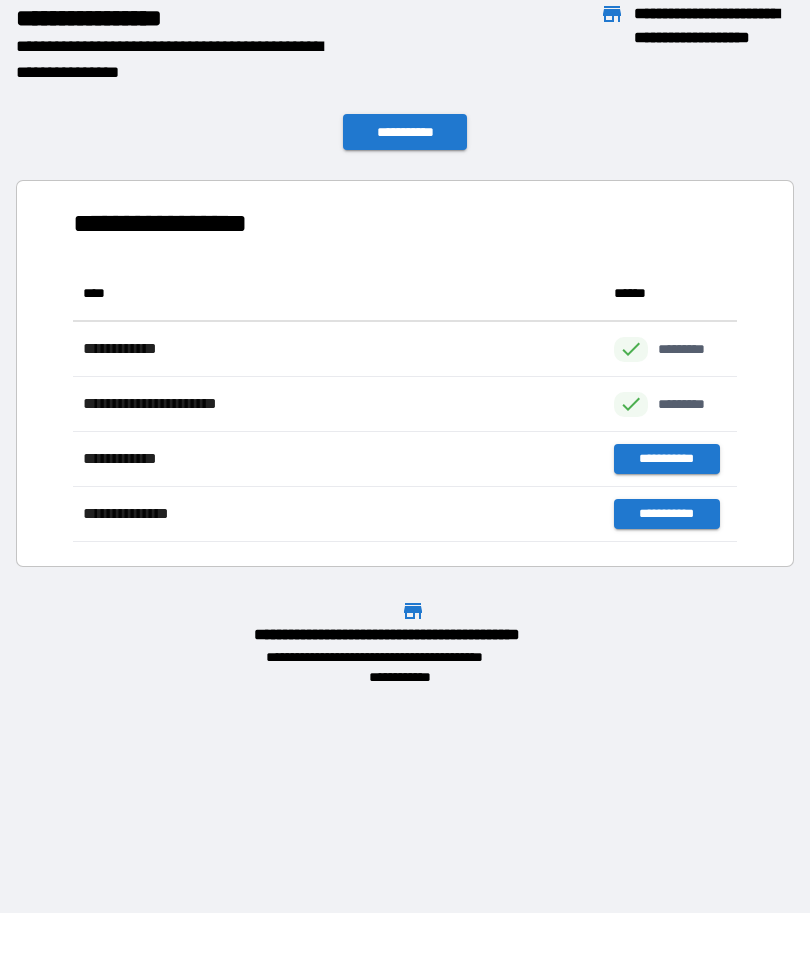 scroll, scrollTop: 1, scrollLeft: 1, axis: both 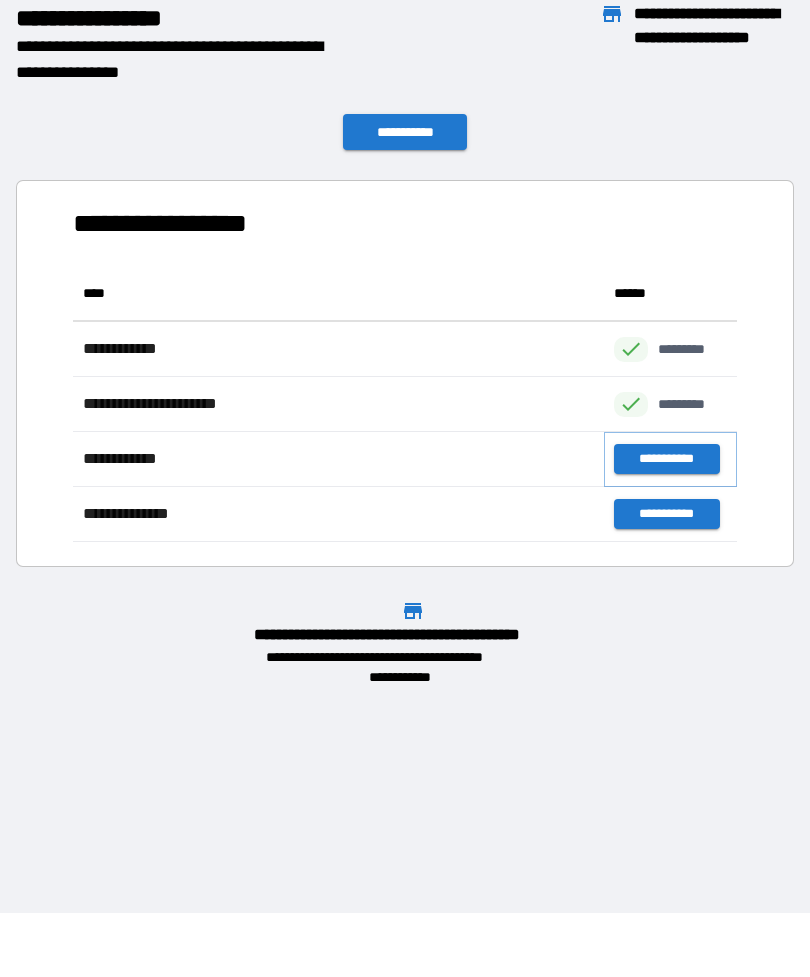 click on "**********" at bounding box center [666, 459] 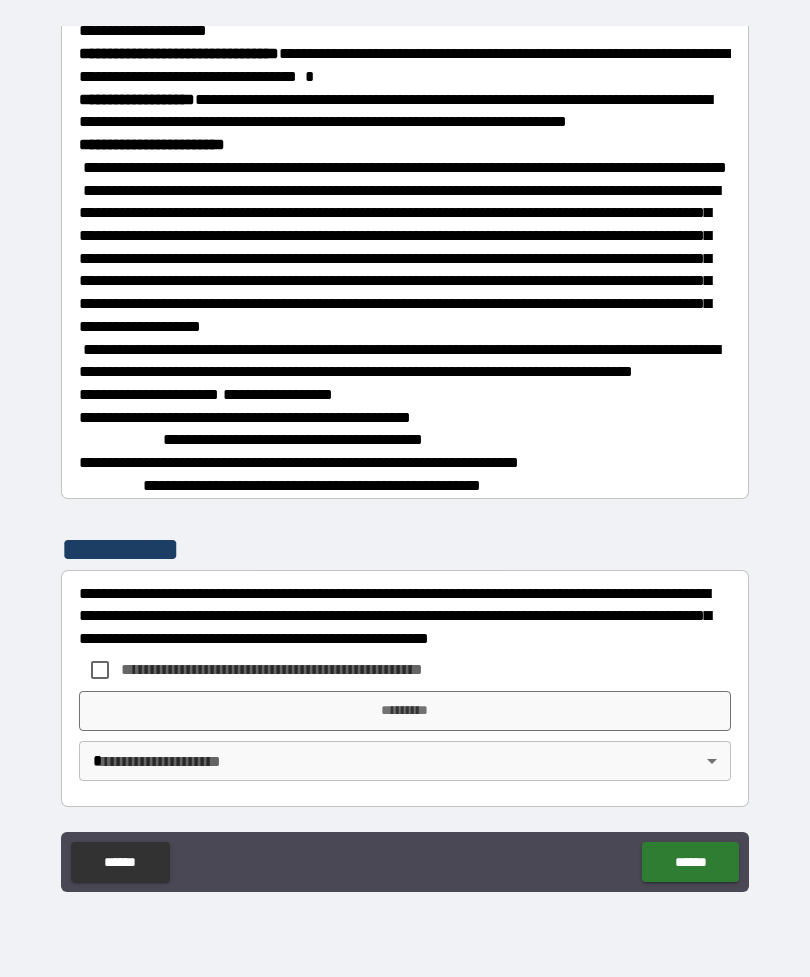 scroll, scrollTop: 3242, scrollLeft: 0, axis: vertical 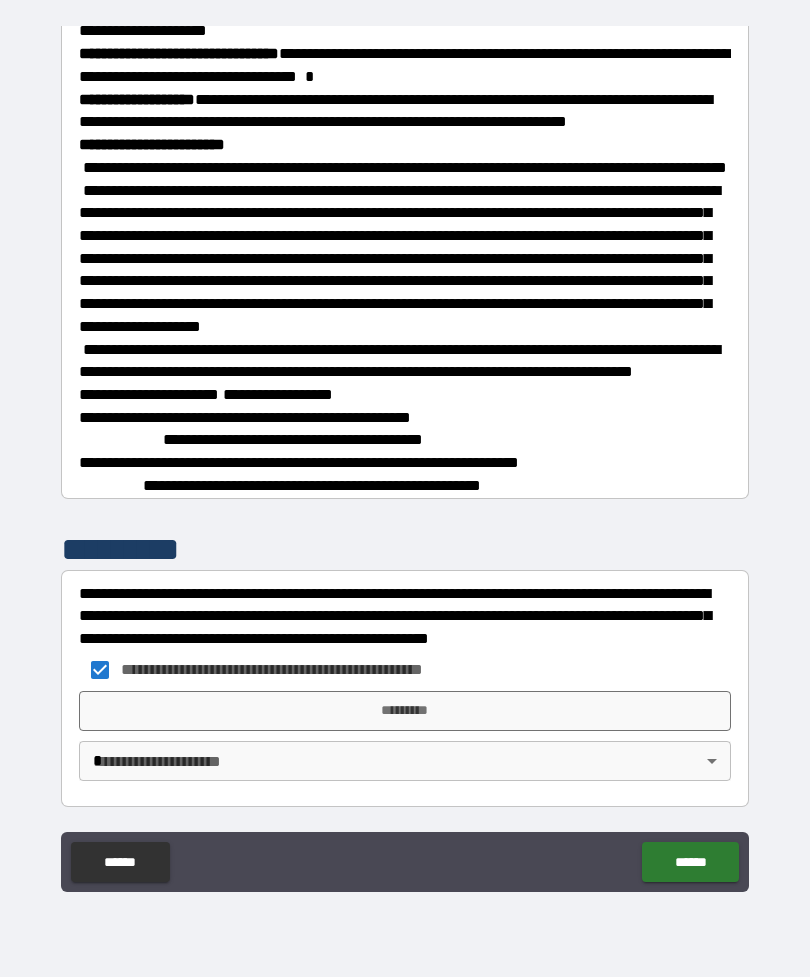 click on "*********" at bounding box center (405, 711) 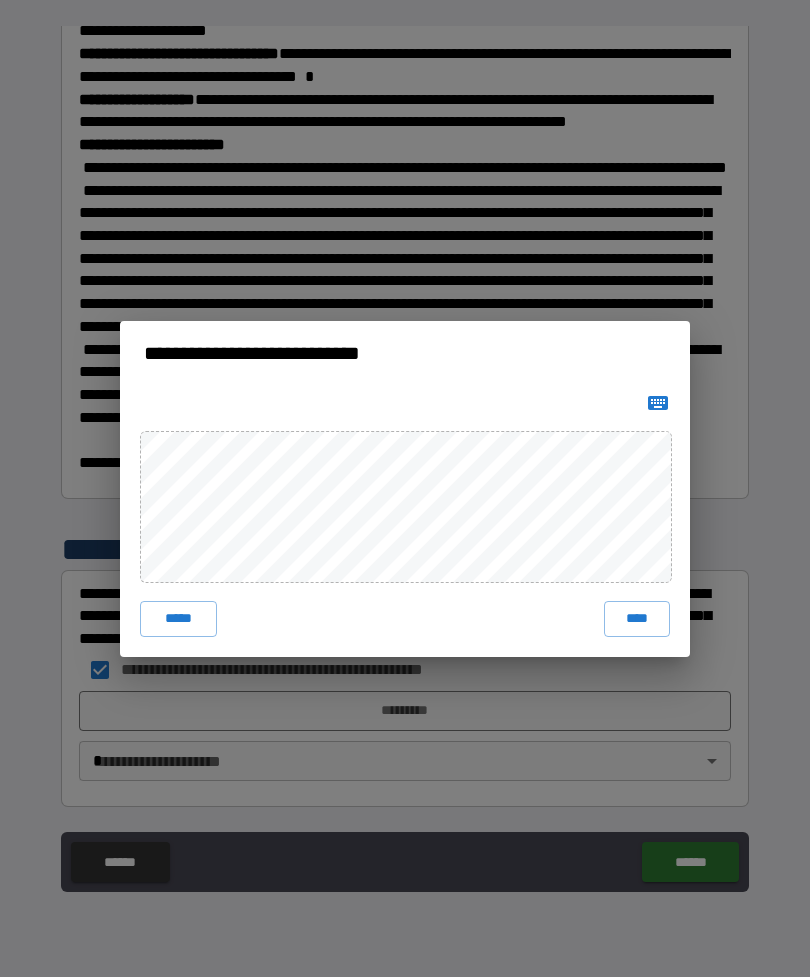 click on "****" at bounding box center (637, 619) 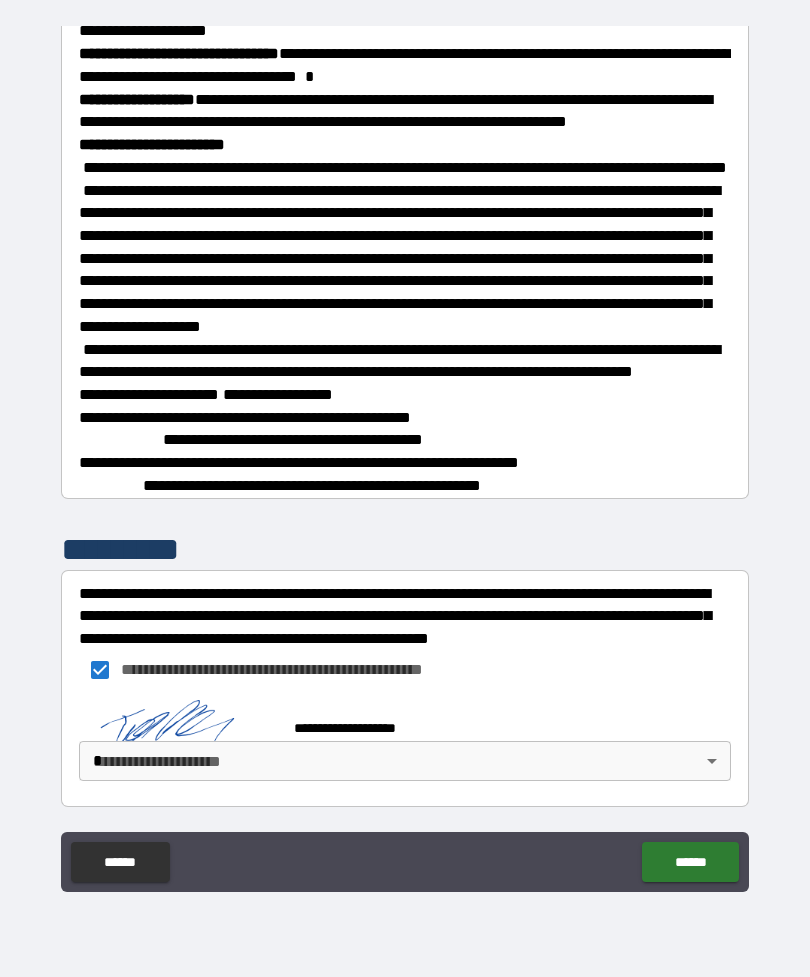 scroll, scrollTop: 3232, scrollLeft: 0, axis: vertical 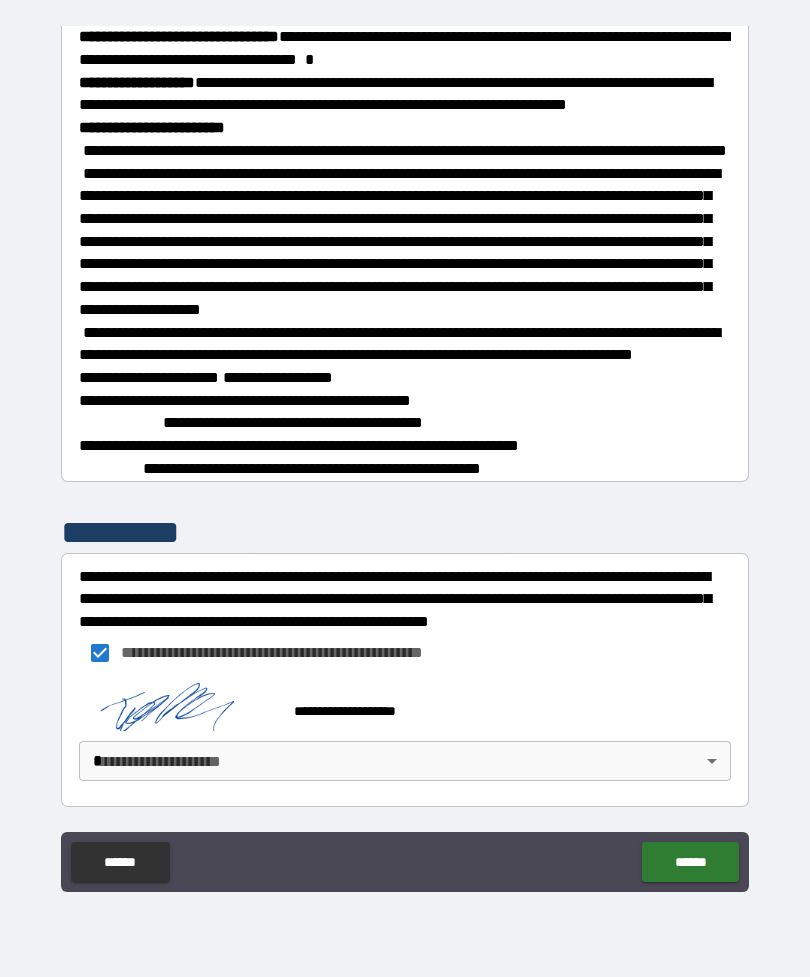 click on "******" at bounding box center [690, 862] 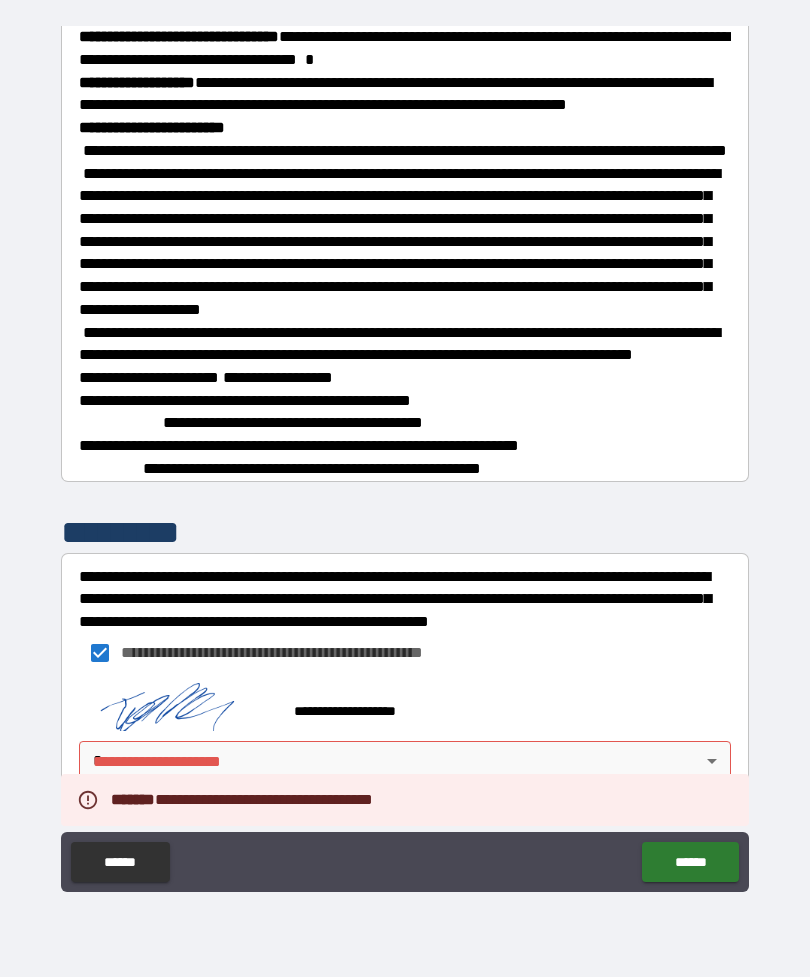 scroll, scrollTop: 3259, scrollLeft: 0, axis: vertical 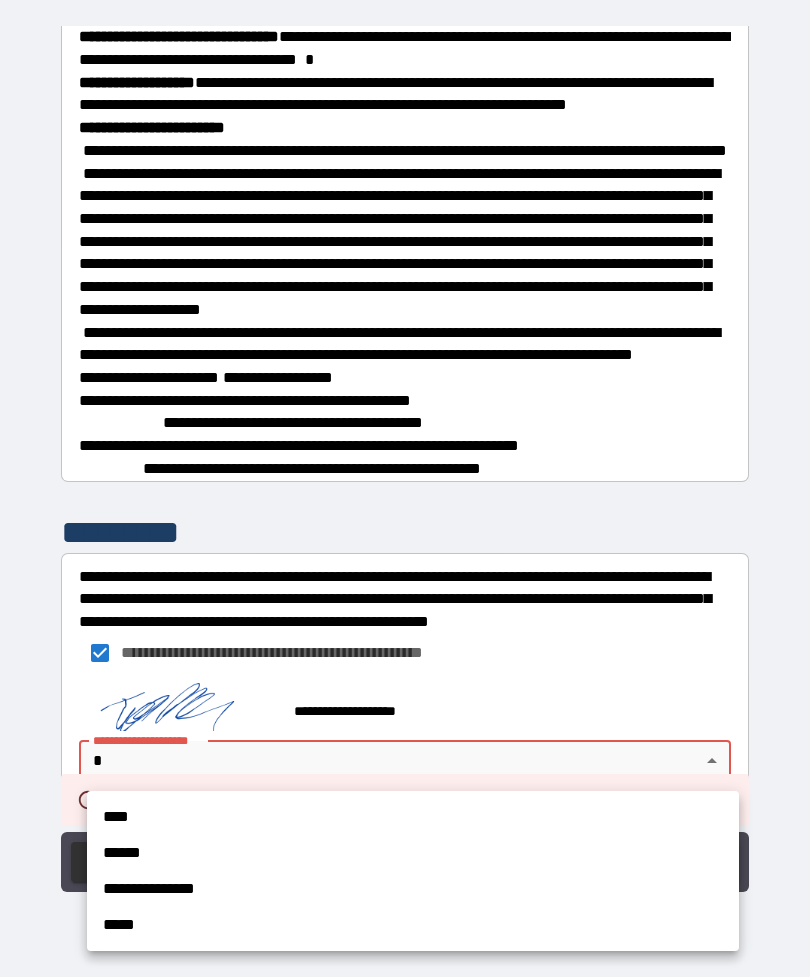 click on "****" at bounding box center (413, 817) 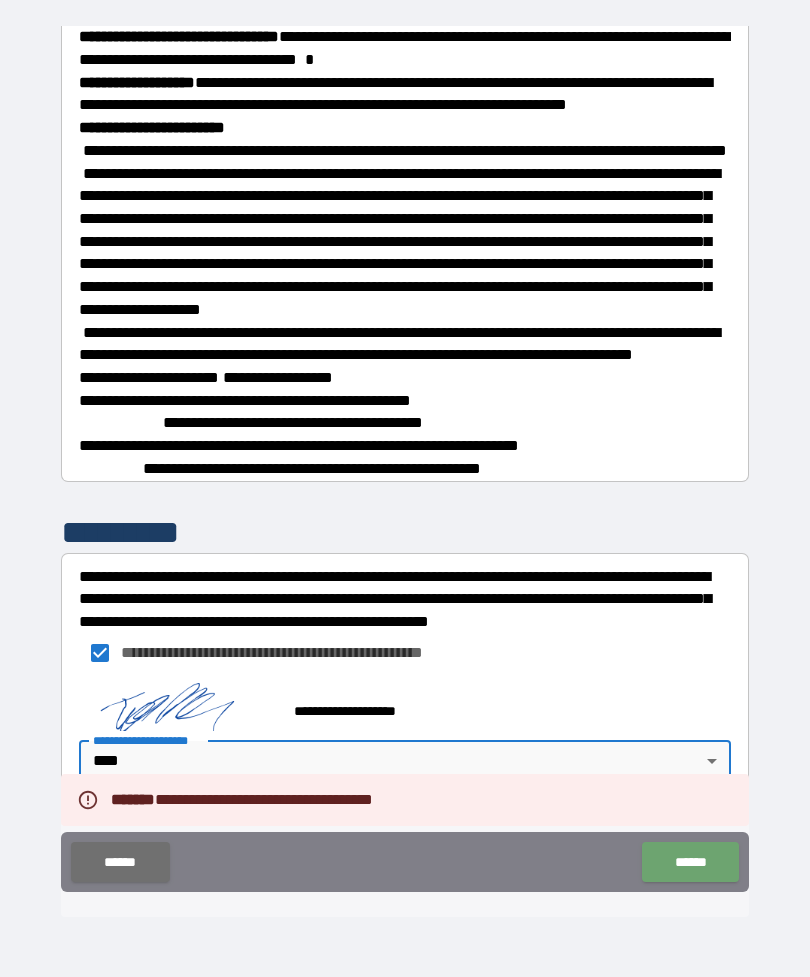 click on "******" at bounding box center (690, 862) 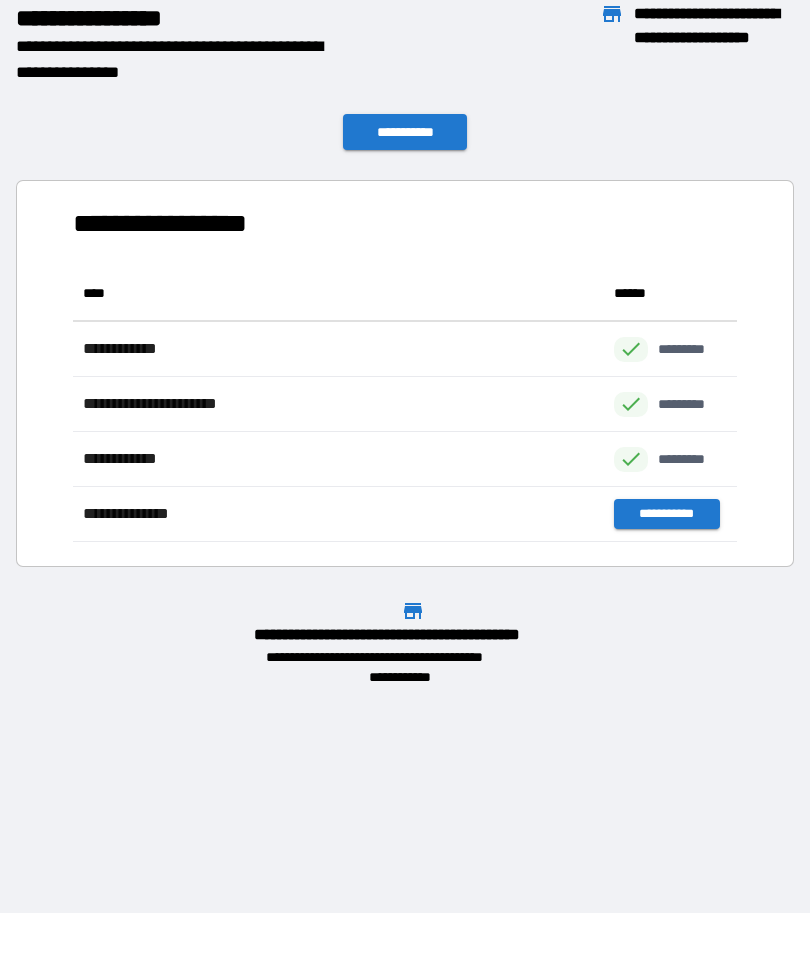 scroll, scrollTop: 276, scrollLeft: 664, axis: both 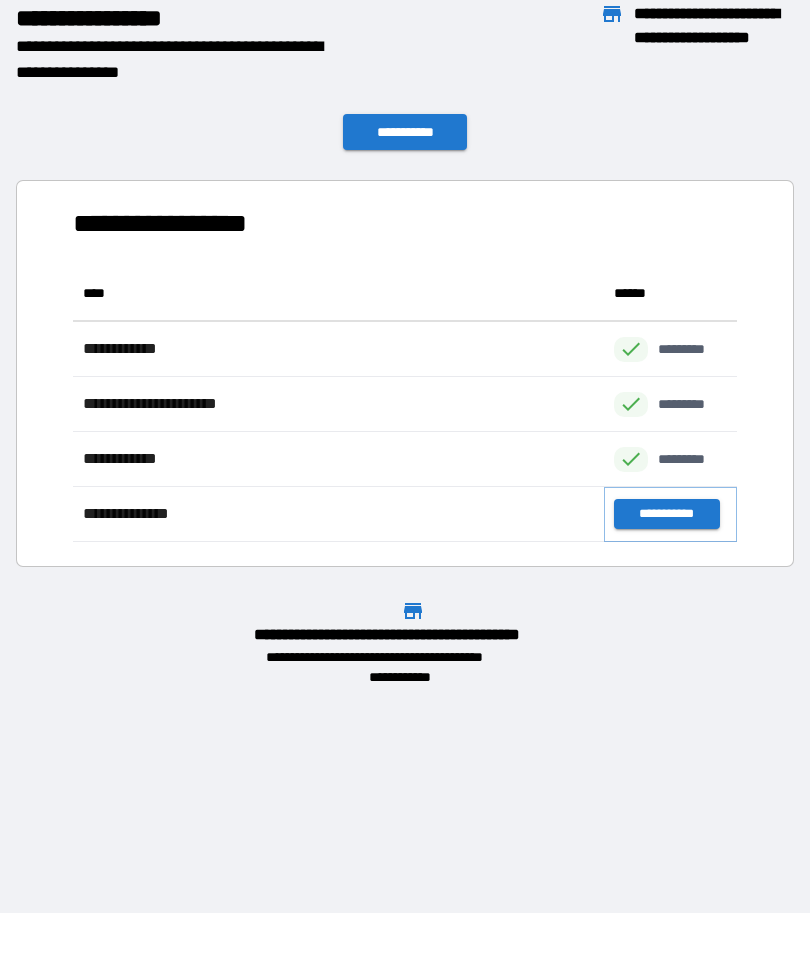 click on "**********" at bounding box center [666, 514] 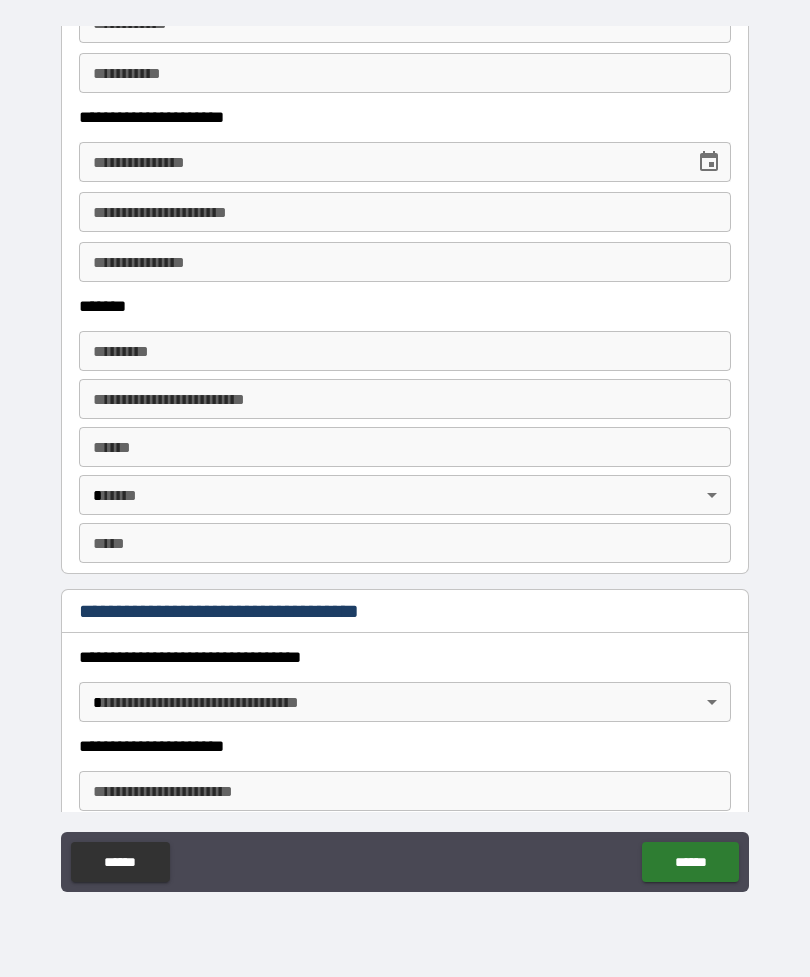 click on "******" at bounding box center [120, 862] 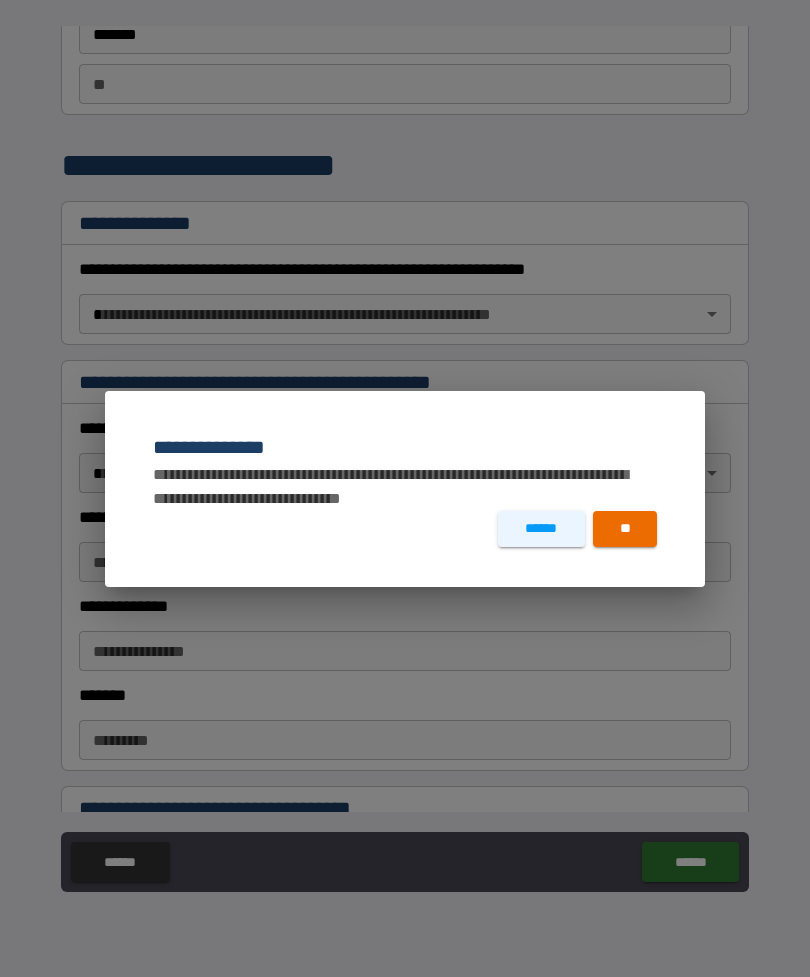 scroll, scrollTop: 0, scrollLeft: 0, axis: both 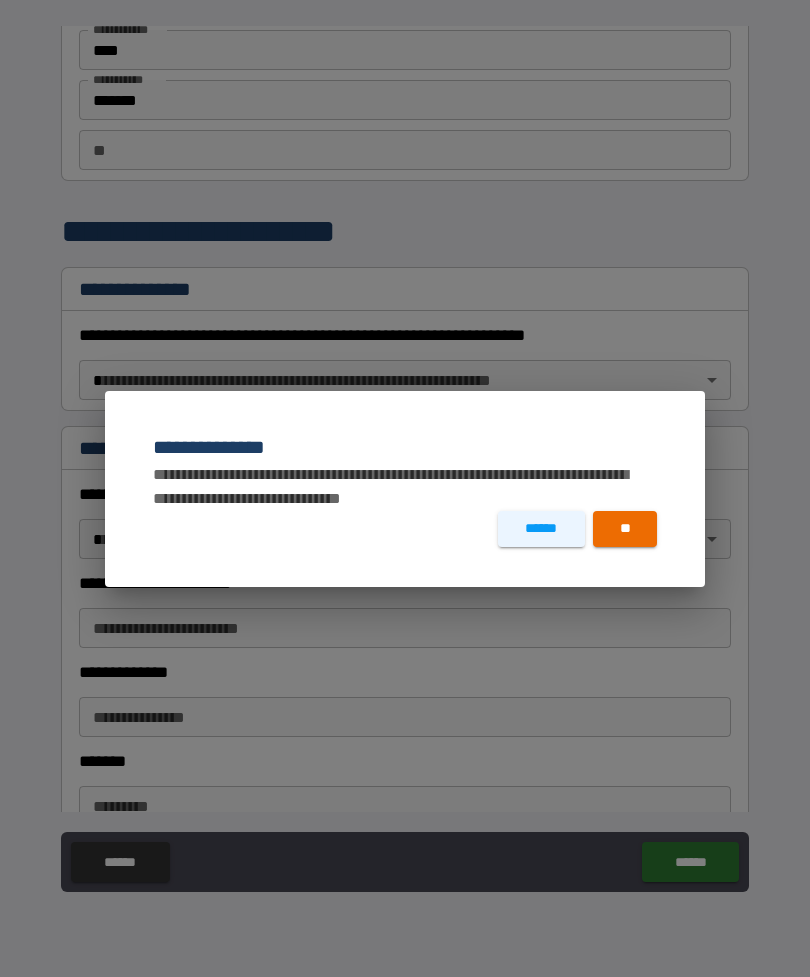 click on "**" at bounding box center [625, 529] 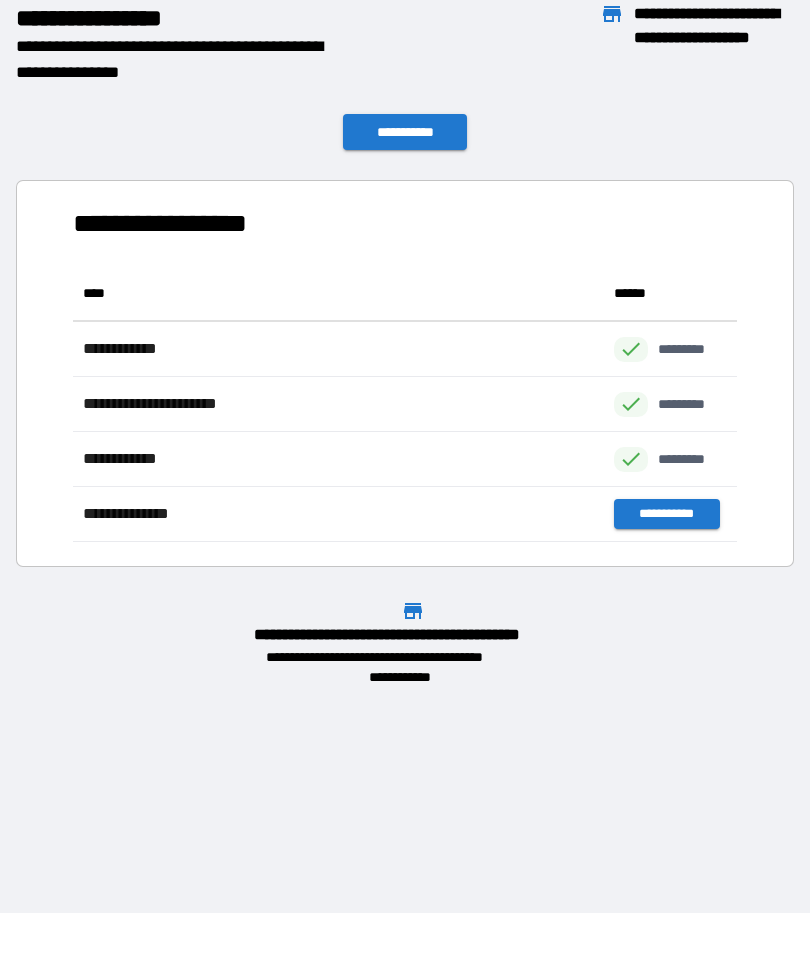 scroll, scrollTop: 1, scrollLeft: 1, axis: both 